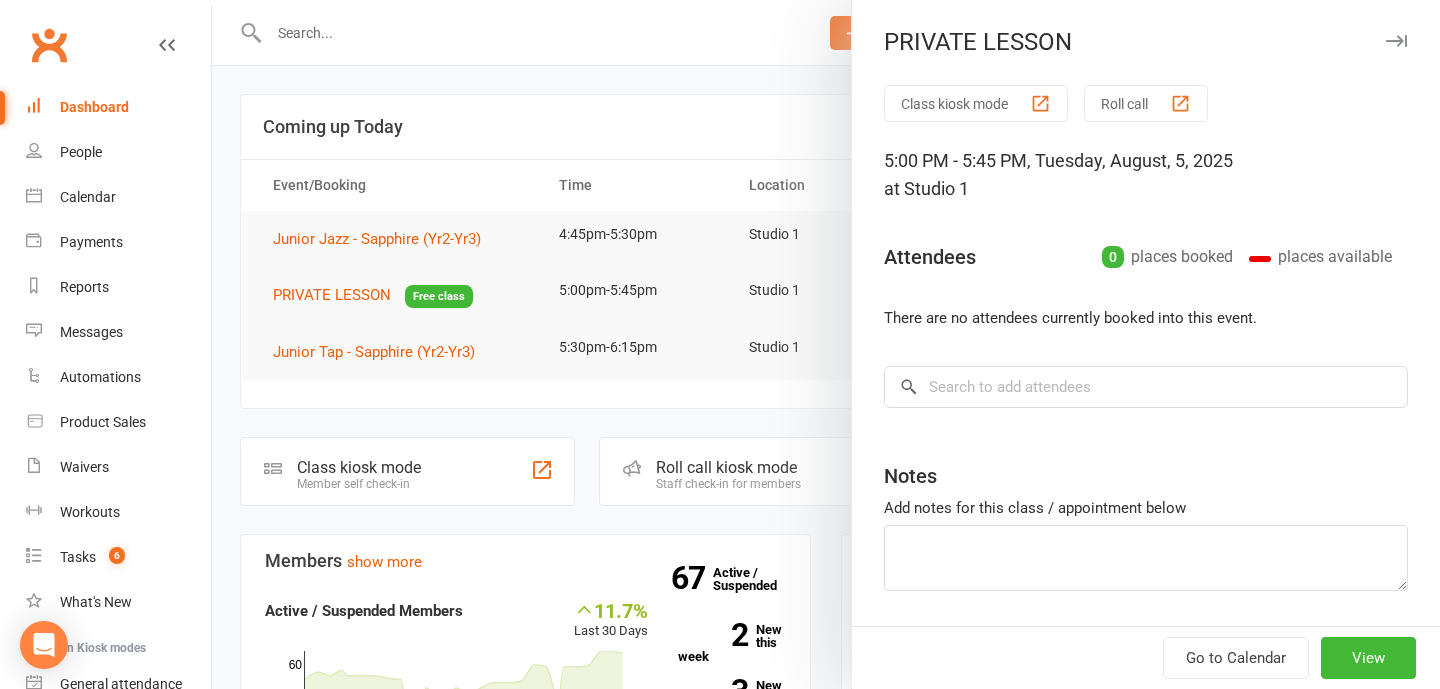 scroll, scrollTop: 0, scrollLeft: 0, axis: both 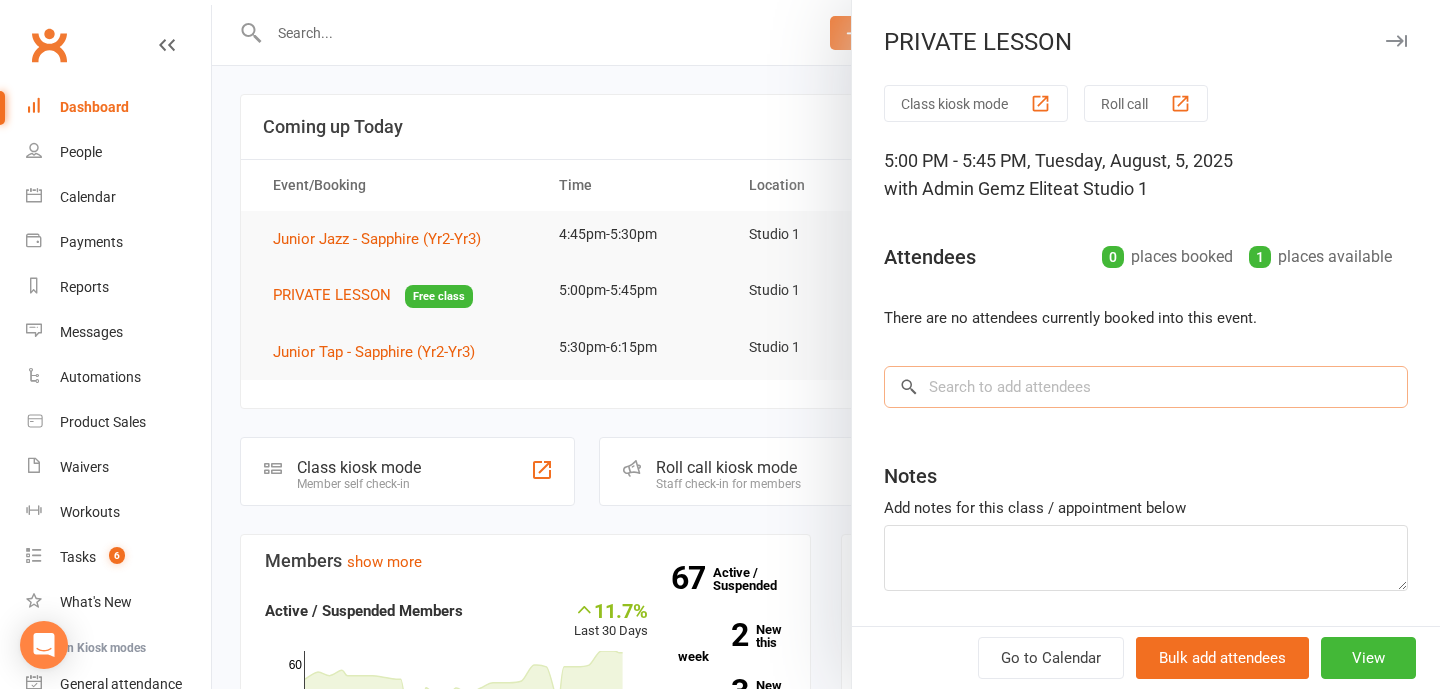 click at bounding box center [1146, 387] 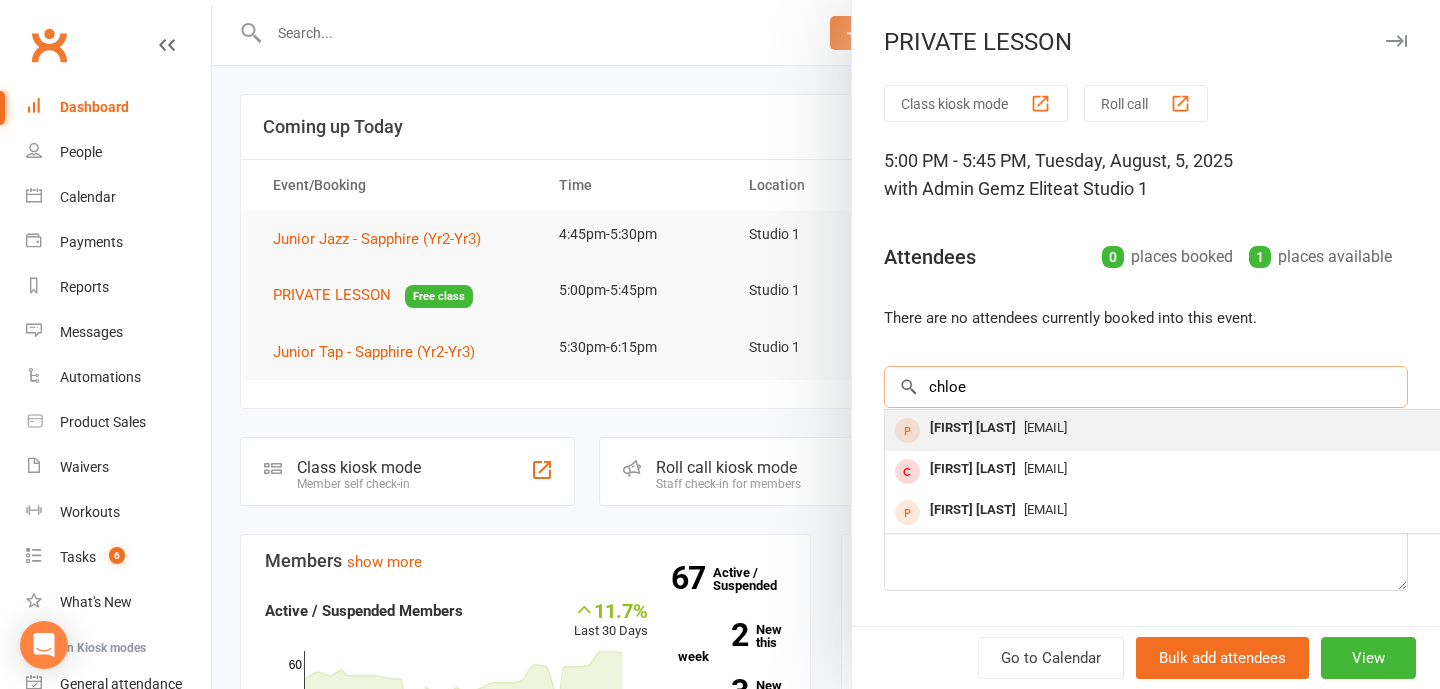 type on "chloe" 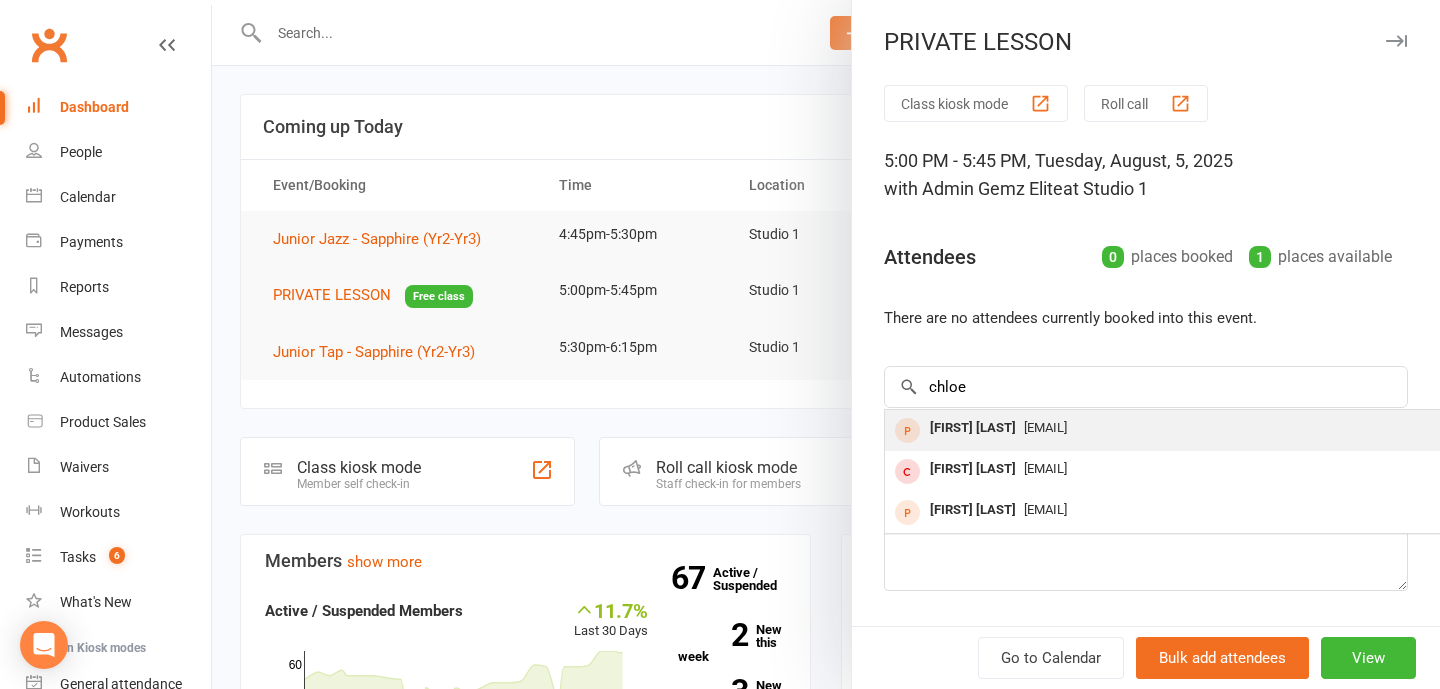 click on "[EMAIL]" at bounding box center [1045, 427] 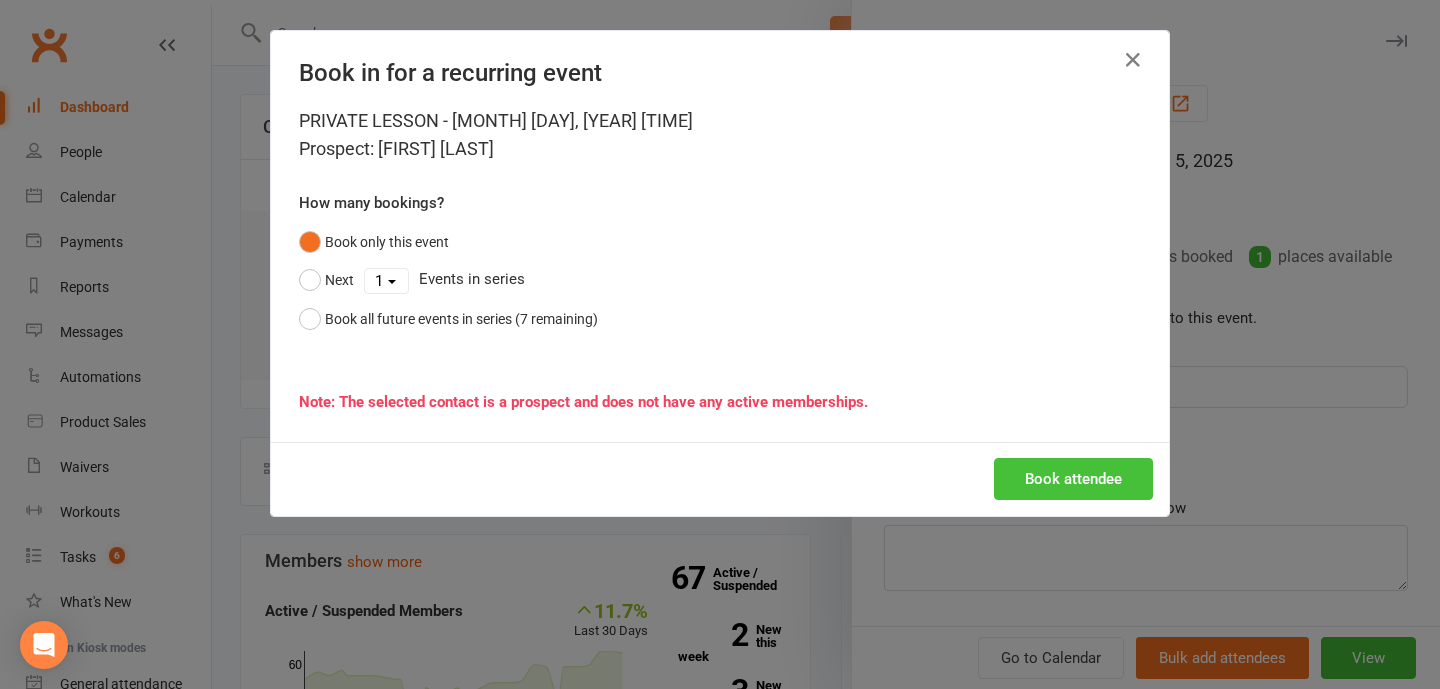 click on "Book attendee" at bounding box center (1073, 479) 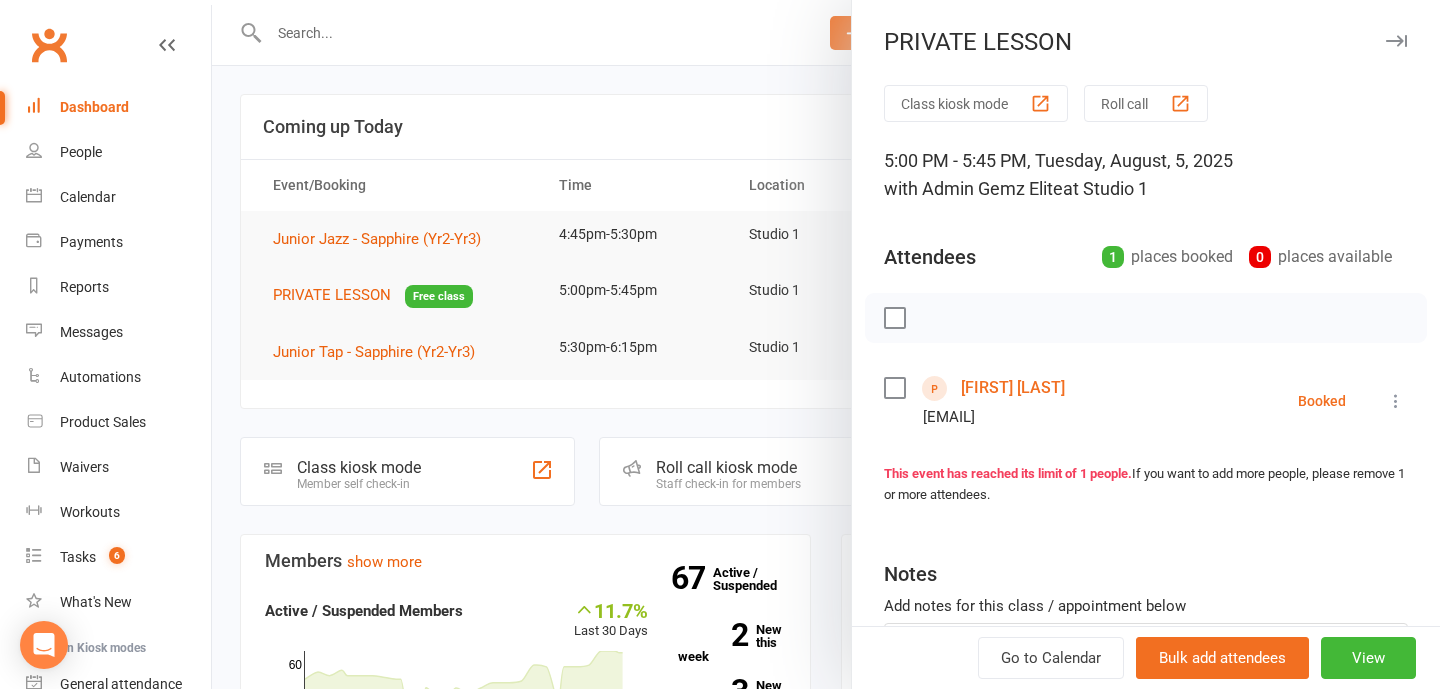 click at bounding box center [1396, 401] 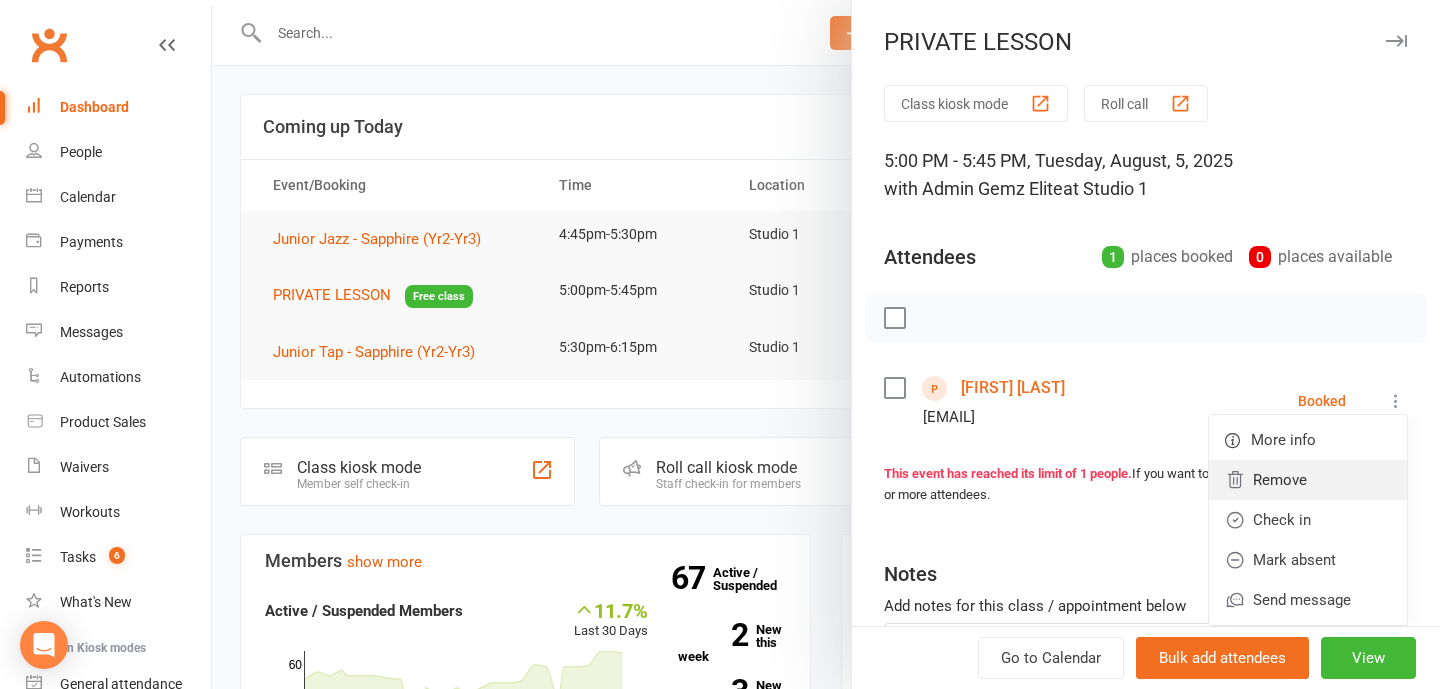 click on "Remove" at bounding box center [1308, 480] 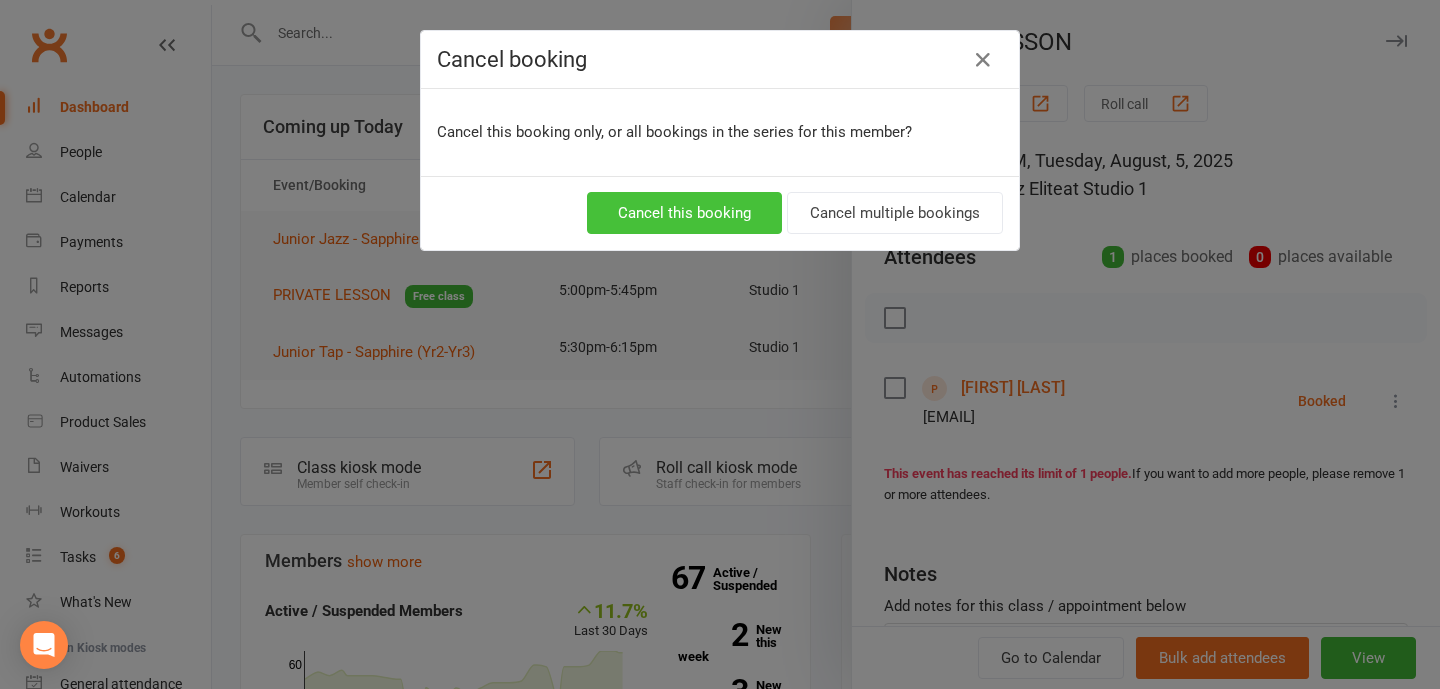 click on "Cancel this booking" at bounding box center [684, 213] 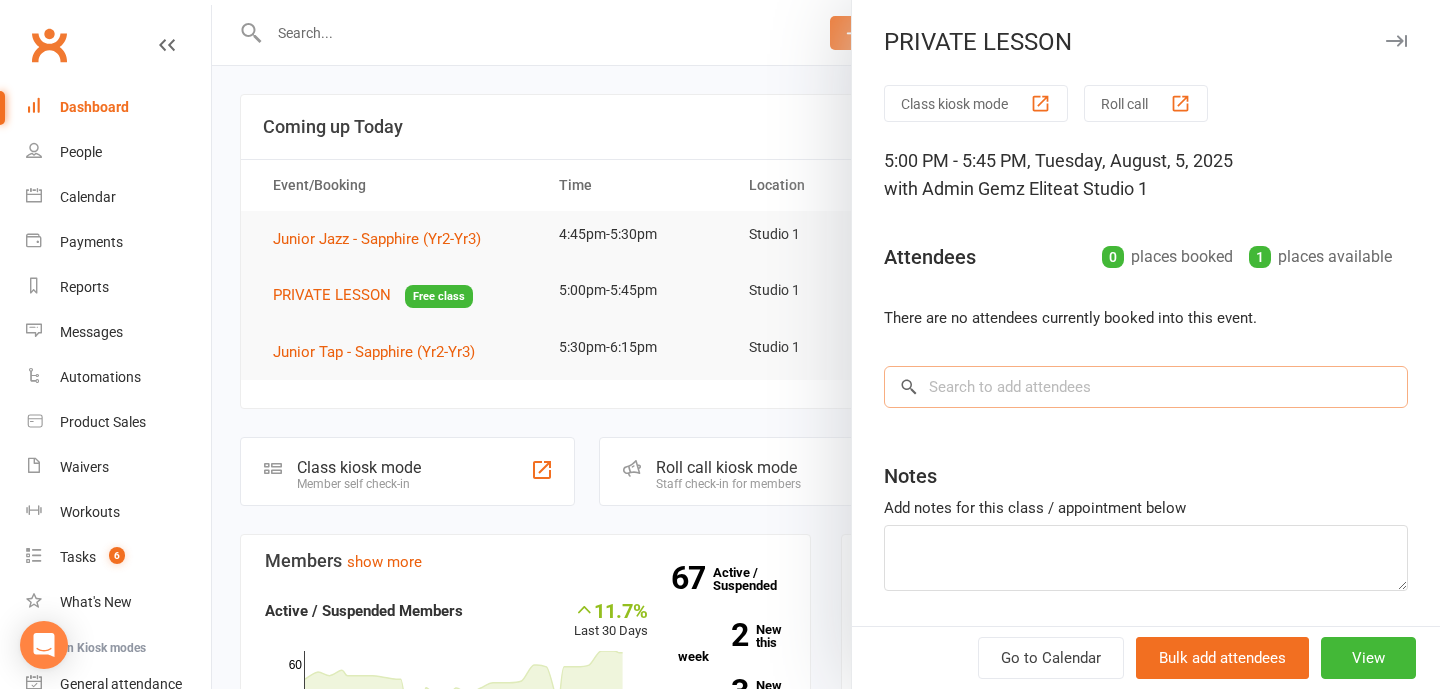 click at bounding box center (1146, 387) 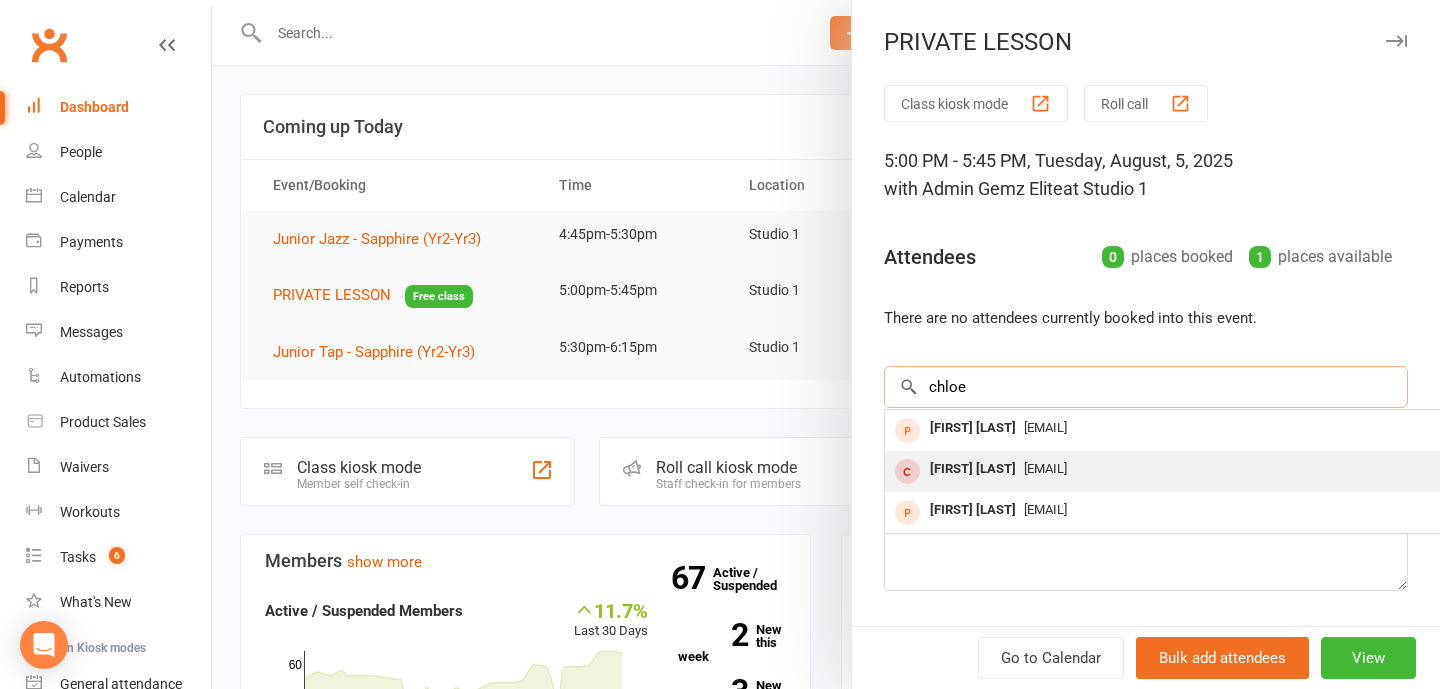 type on "chloe" 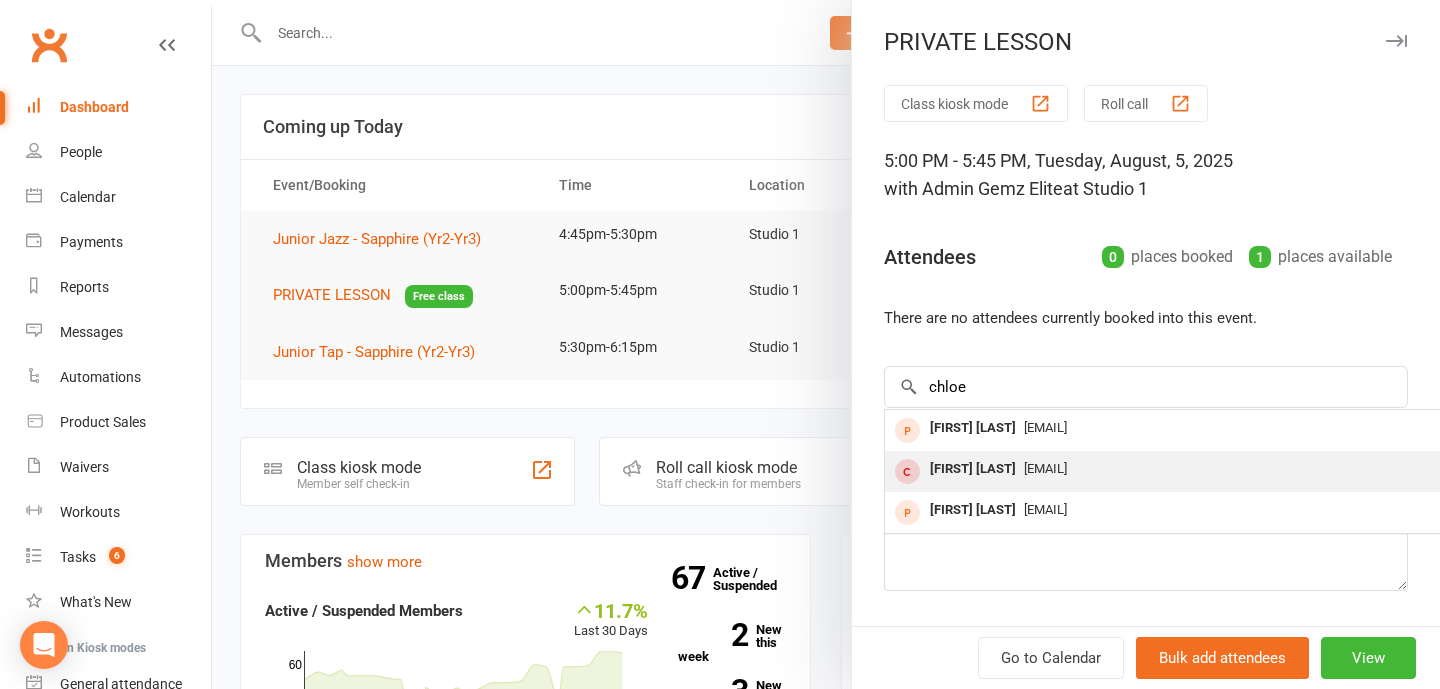 click on "[EMAIL]" at bounding box center (1045, 468) 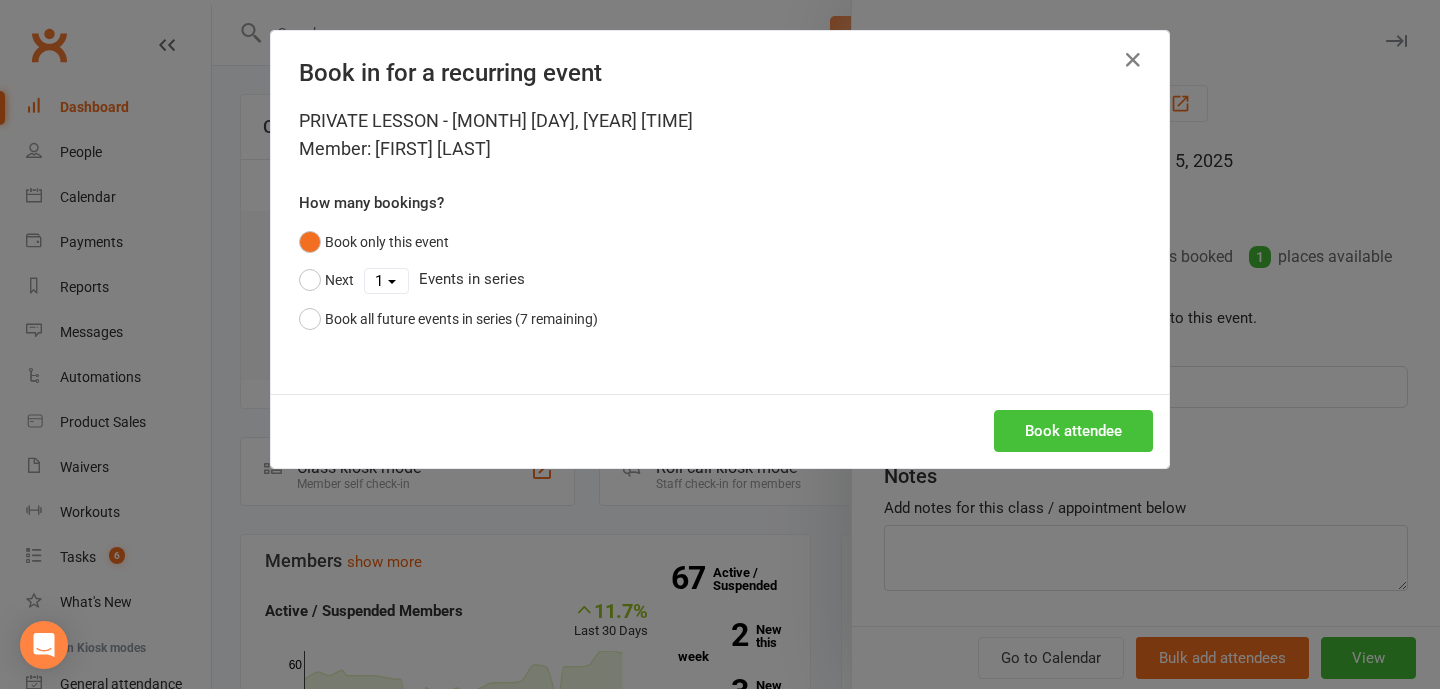 click on "Book attendee" at bounding box center (1073, 431) 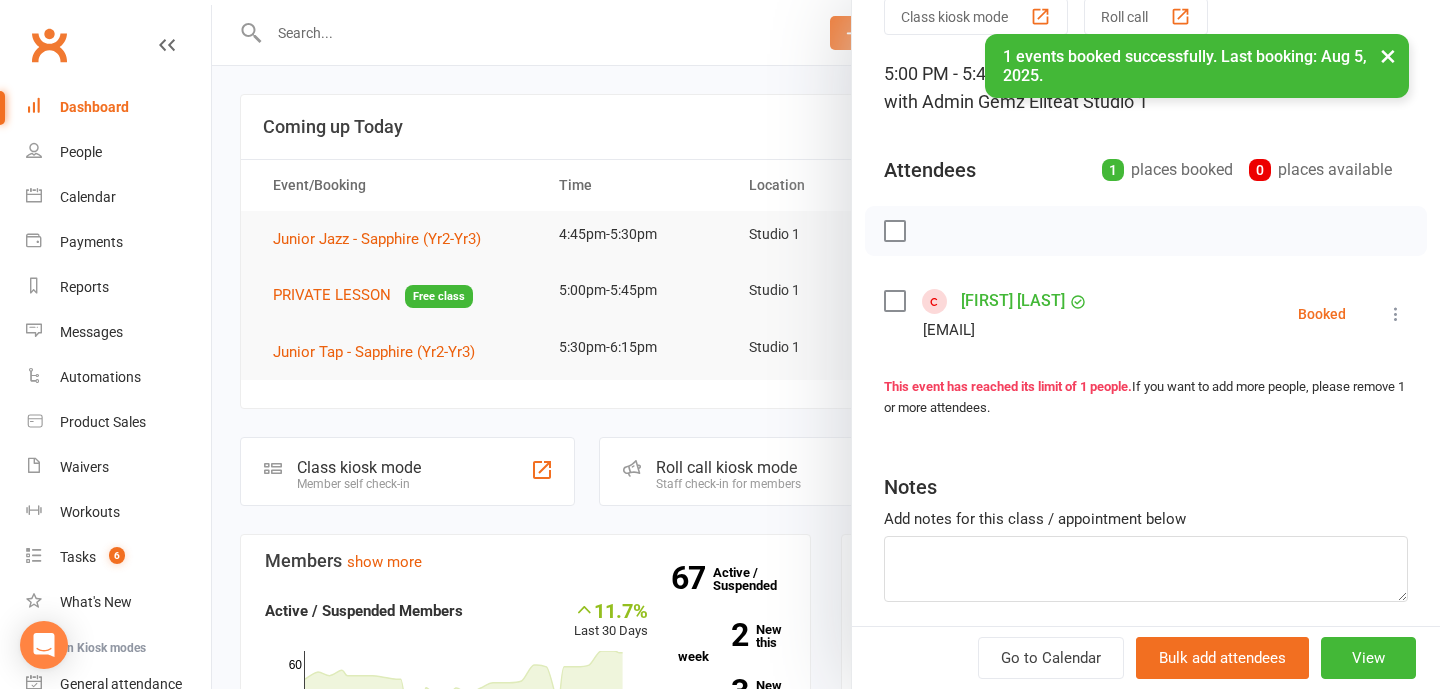 scroll, scrollTop: 112, scrollLeft: 0, axis: vertical 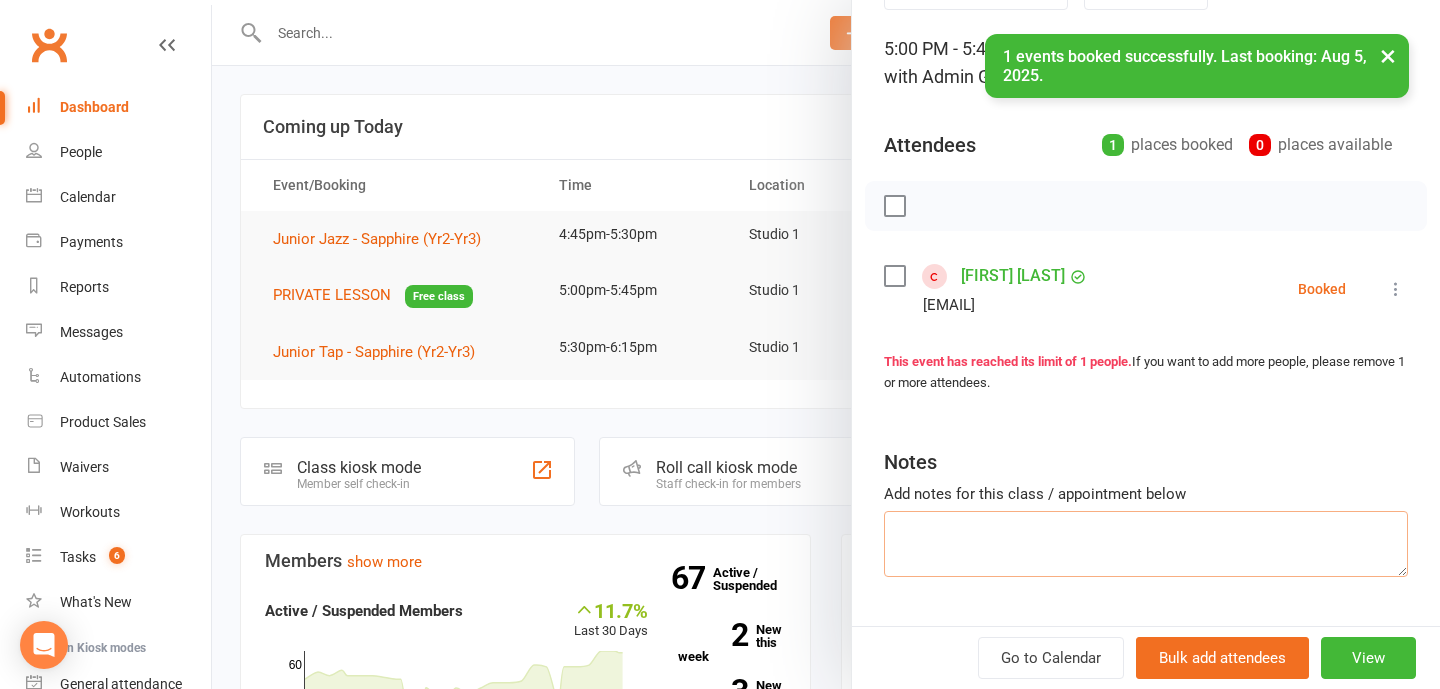 click at bounding box center (1146, 544) 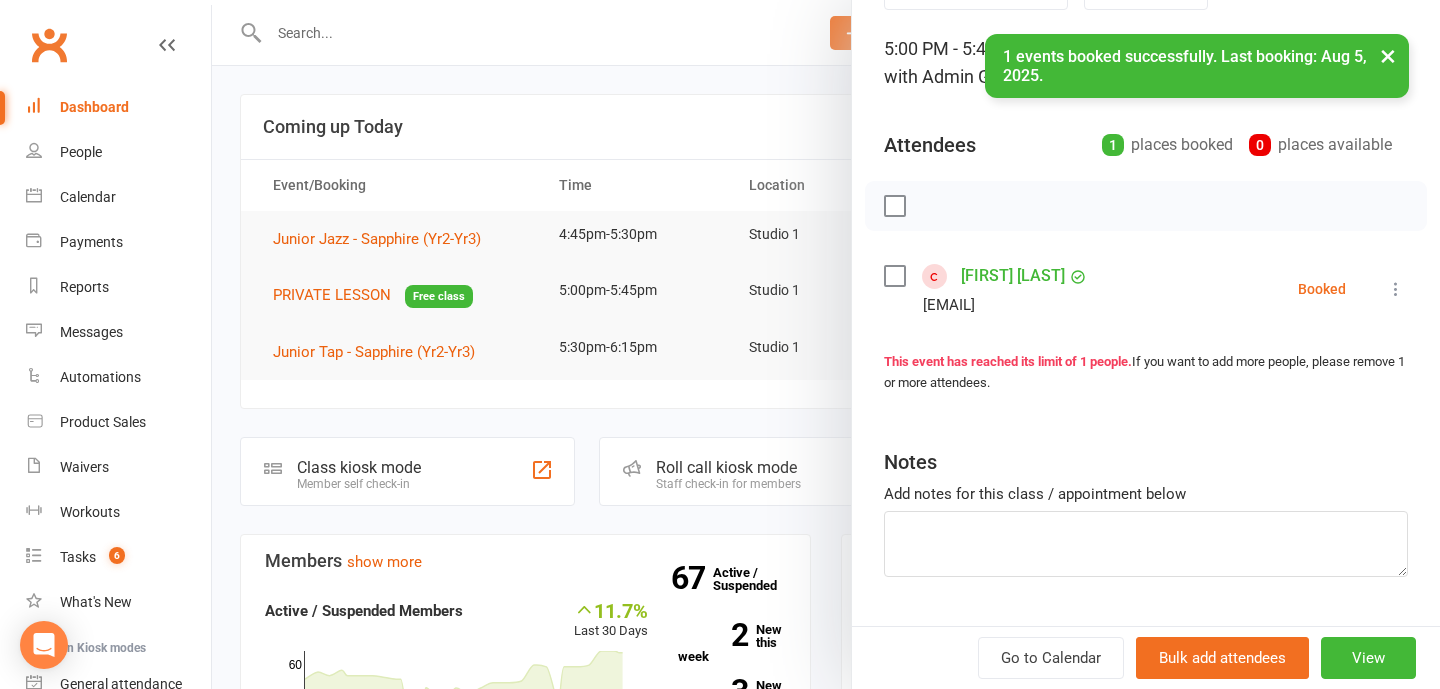 click at bounding box center (1396, 289) 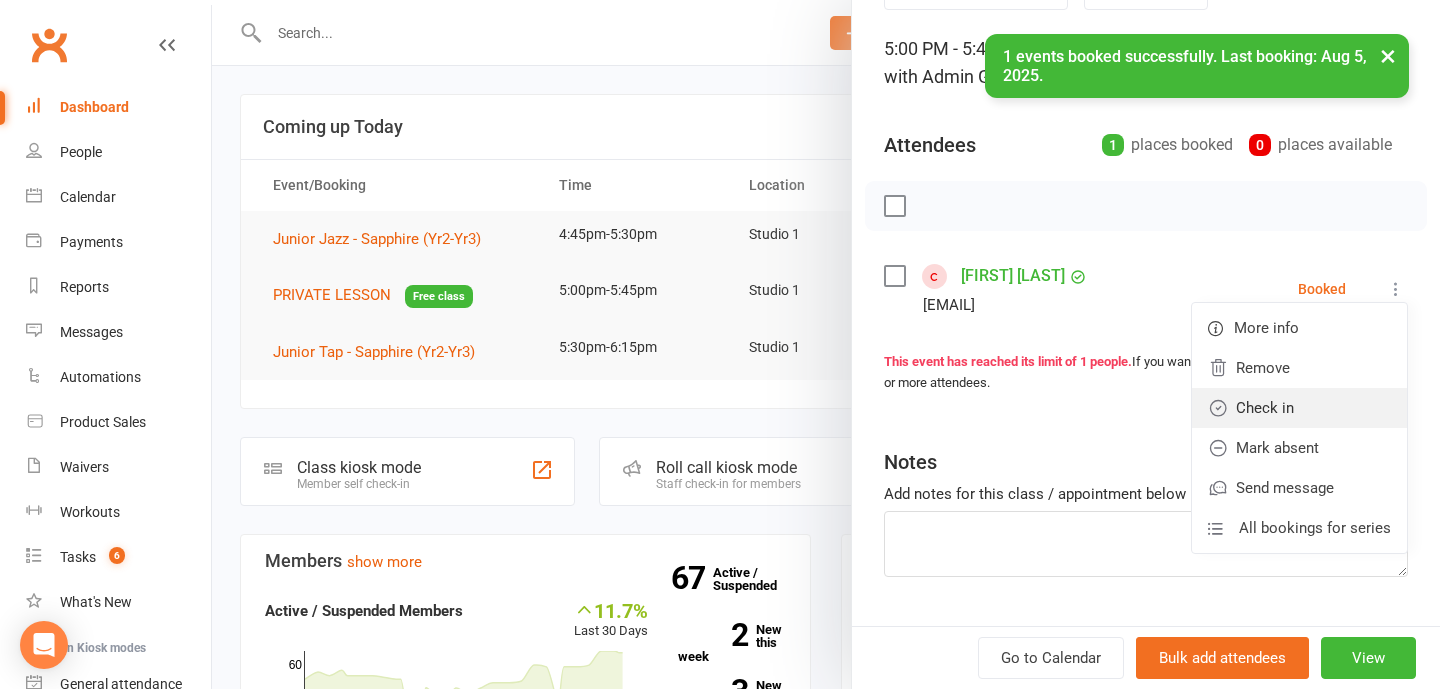 click on "Check in" at bounding box center (1299, 408) 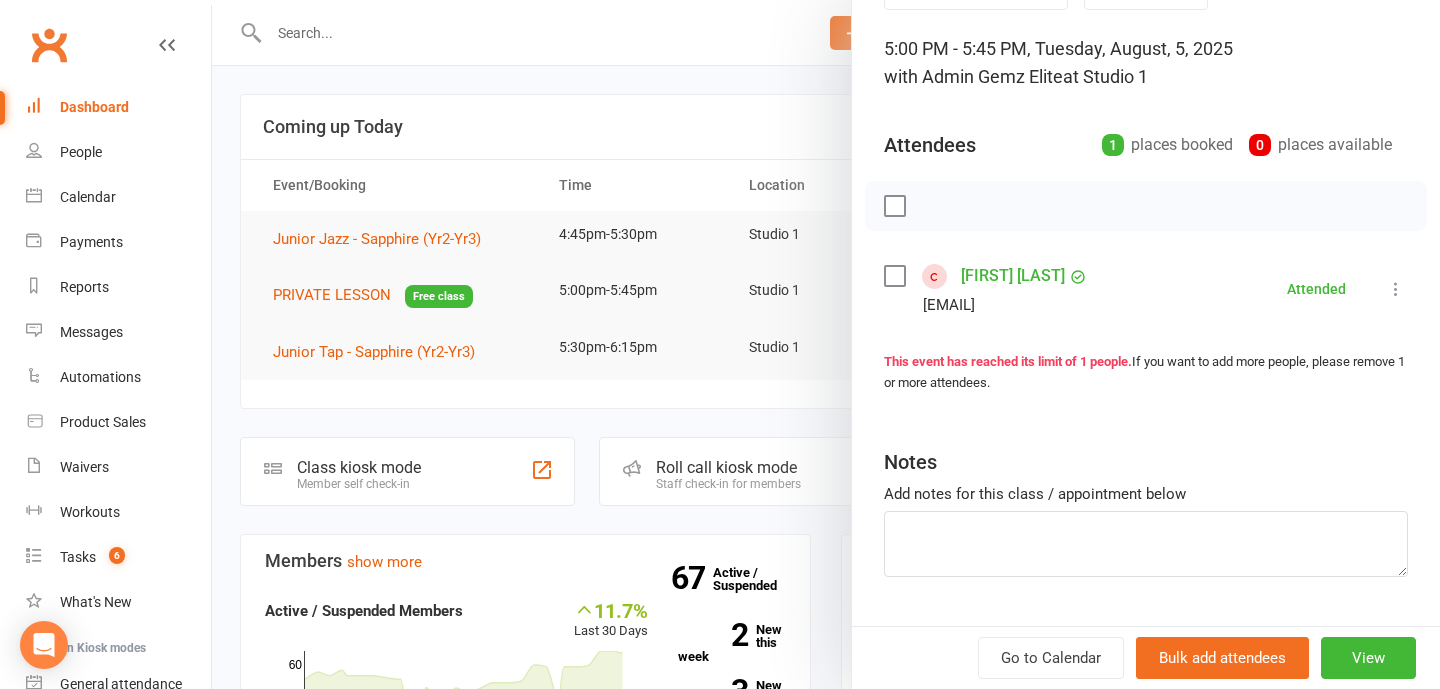 click at bounding box center [826, 344] 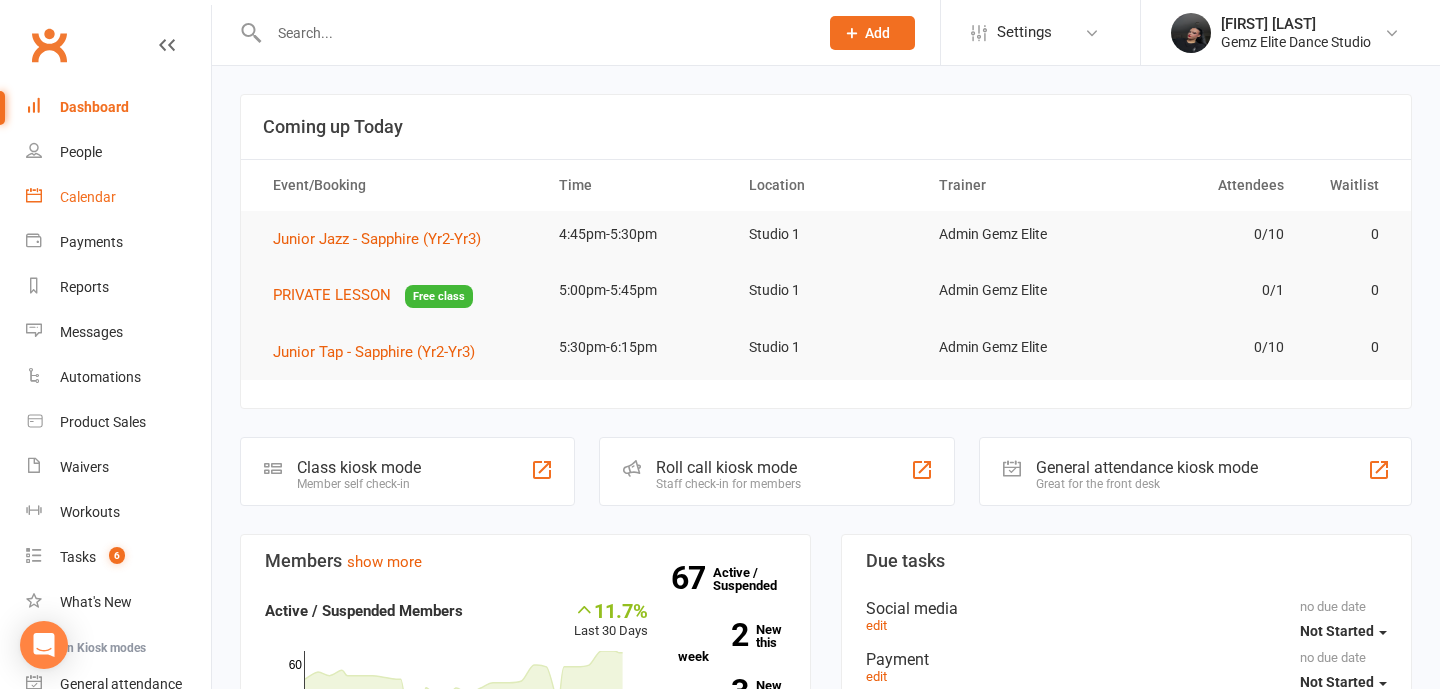 click on "Calendar" at bounding box center (118, 197) 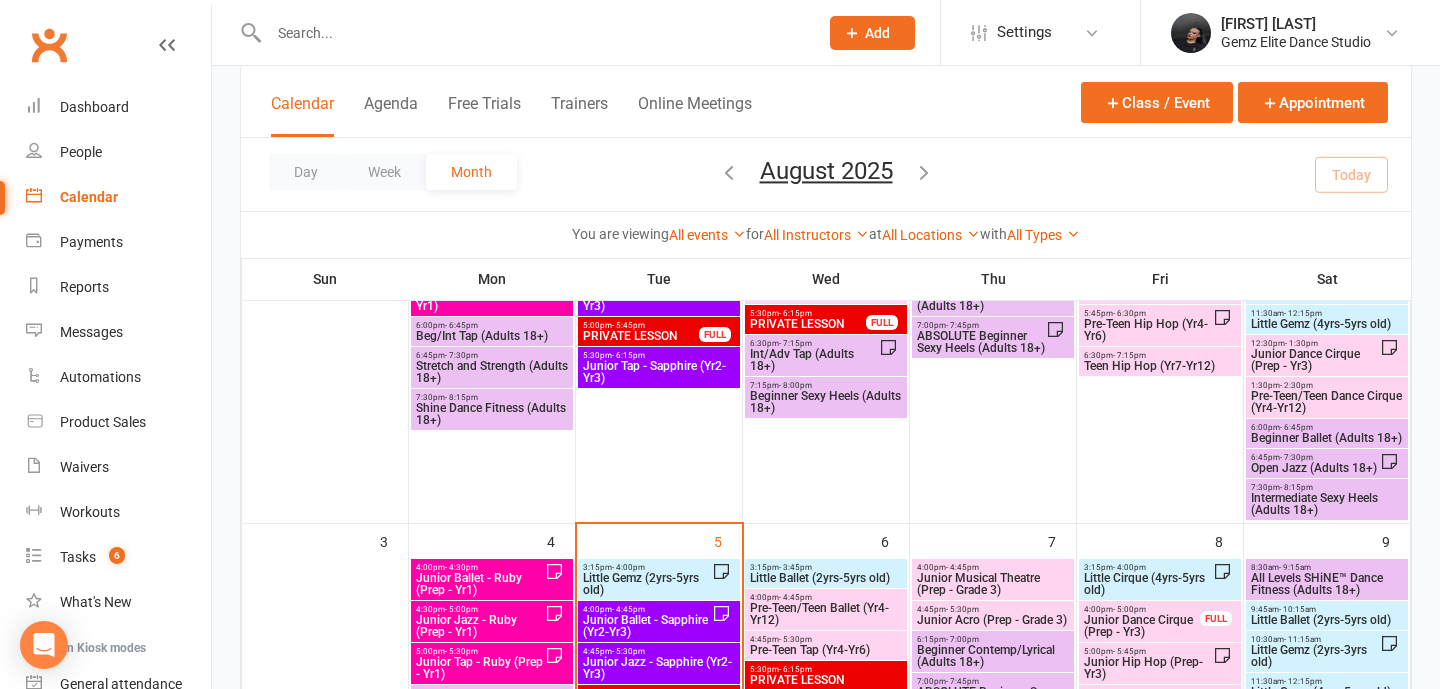 scroll, scrollTop: 270, scrollLeft: 0, axis: vertical 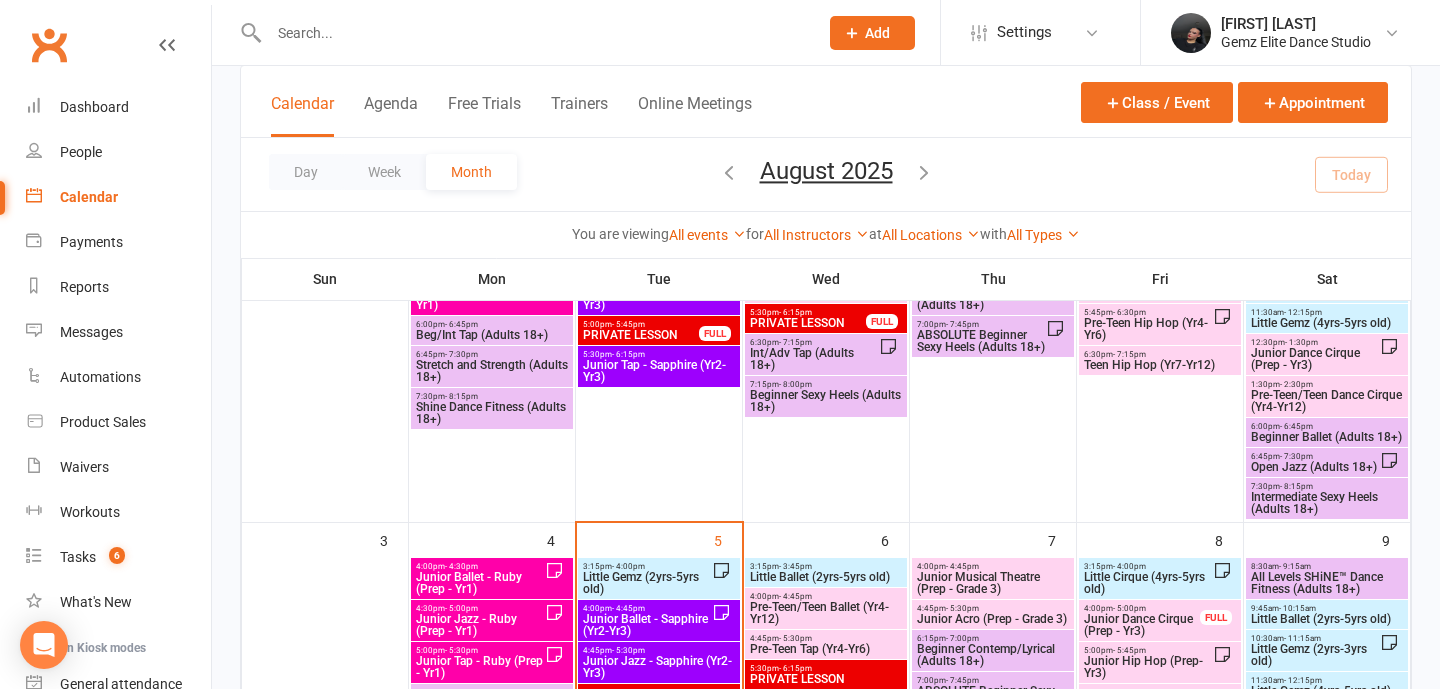 click on "[TIME] - [TIME] PRIVATE LESSON" at bounding box center (826, 674) 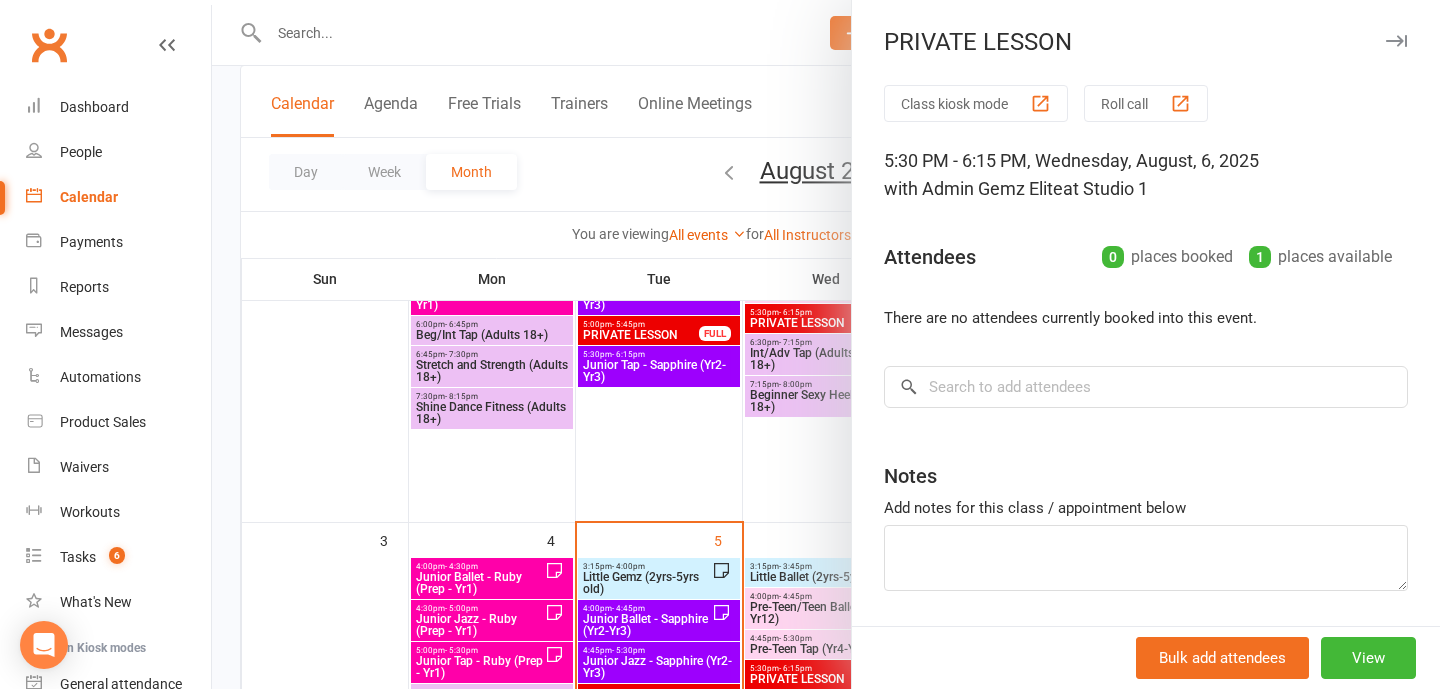 click on "Class kiosk mode  Roll call  [TIME] - [TIME], [DAY_OF_WEEK], [MONTH], [DAY], [YEAR] with Admin Gemz Elite  at  Studio 1  Attendees  0  places booked 1  places available There are no attendees currently booked into this event. × No results
Notes  Add notes for this class / appointment below" at bounding box center [1146, 388] 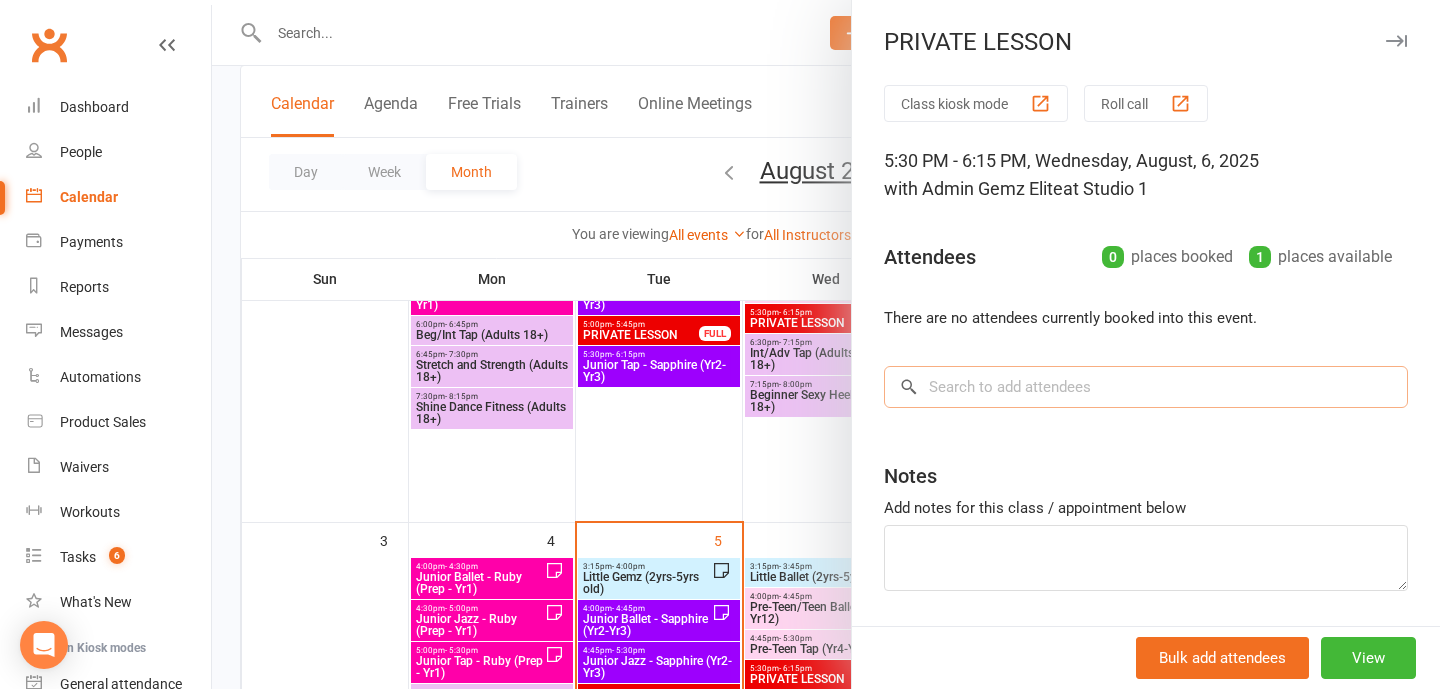 click at bounding box center (1146, 387) 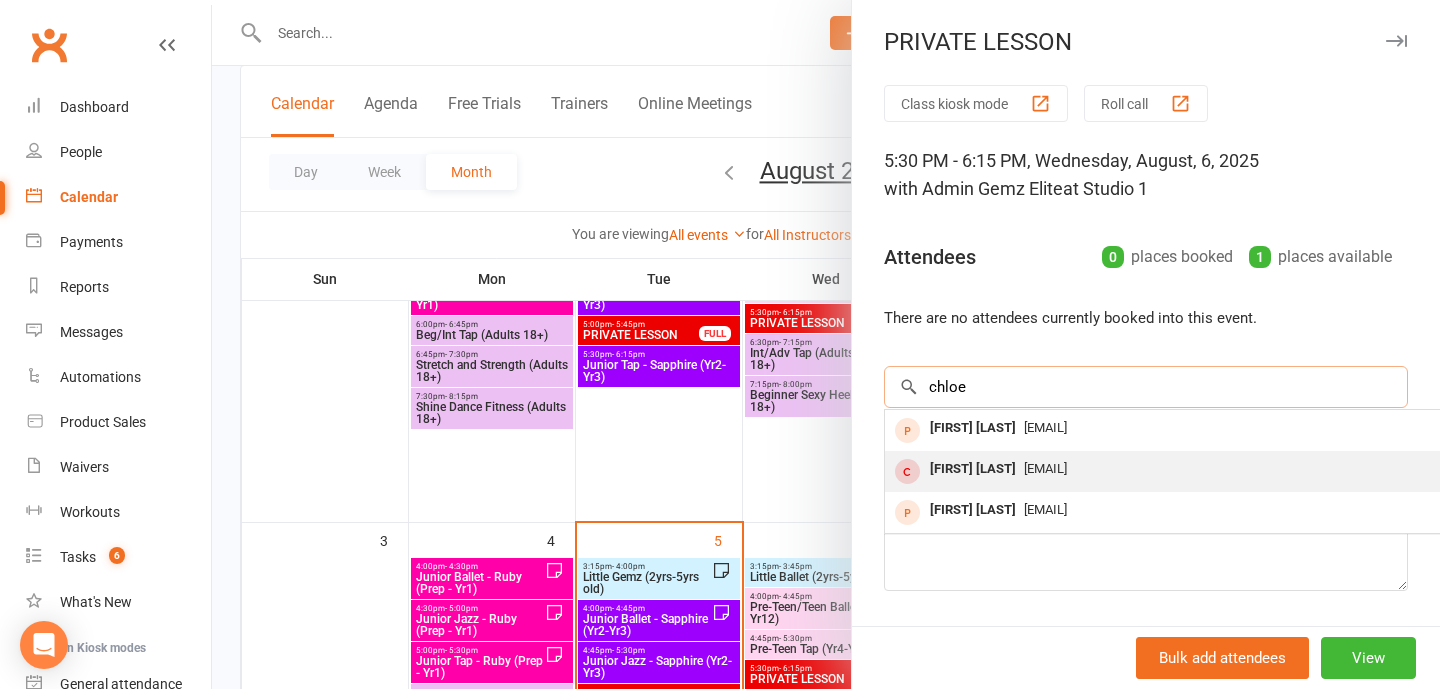 type on "chloe" 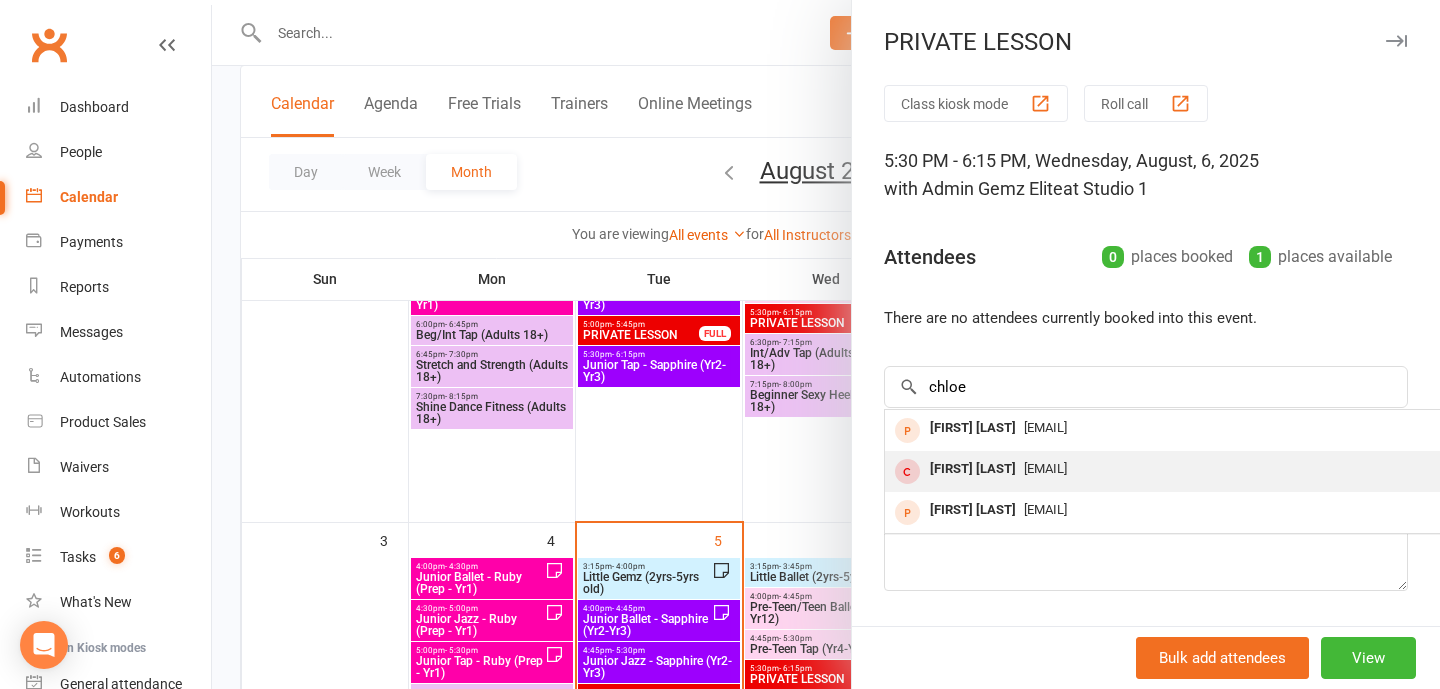 click on "[FIRST] [LAST] [EMAIL]" at bounding box center [1184, 471] 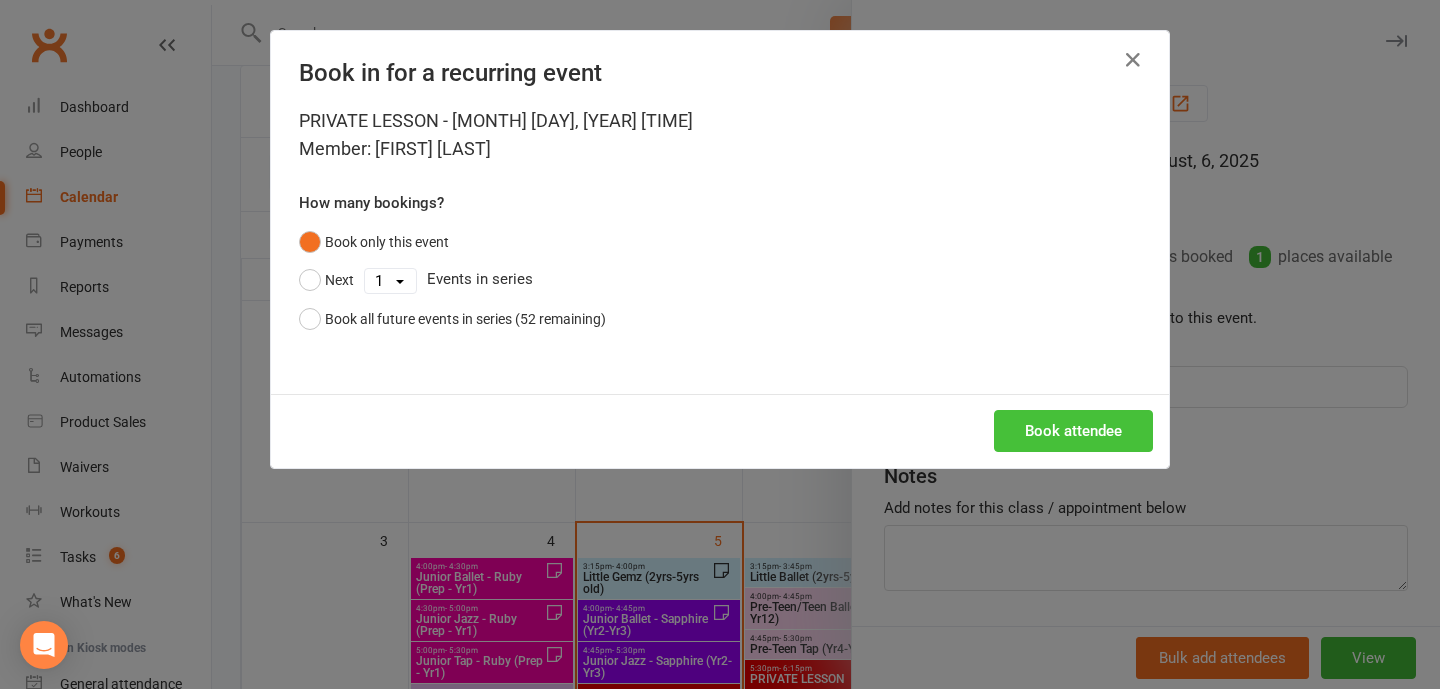 click on "Book attendee" at bounding box center [1073, 431] 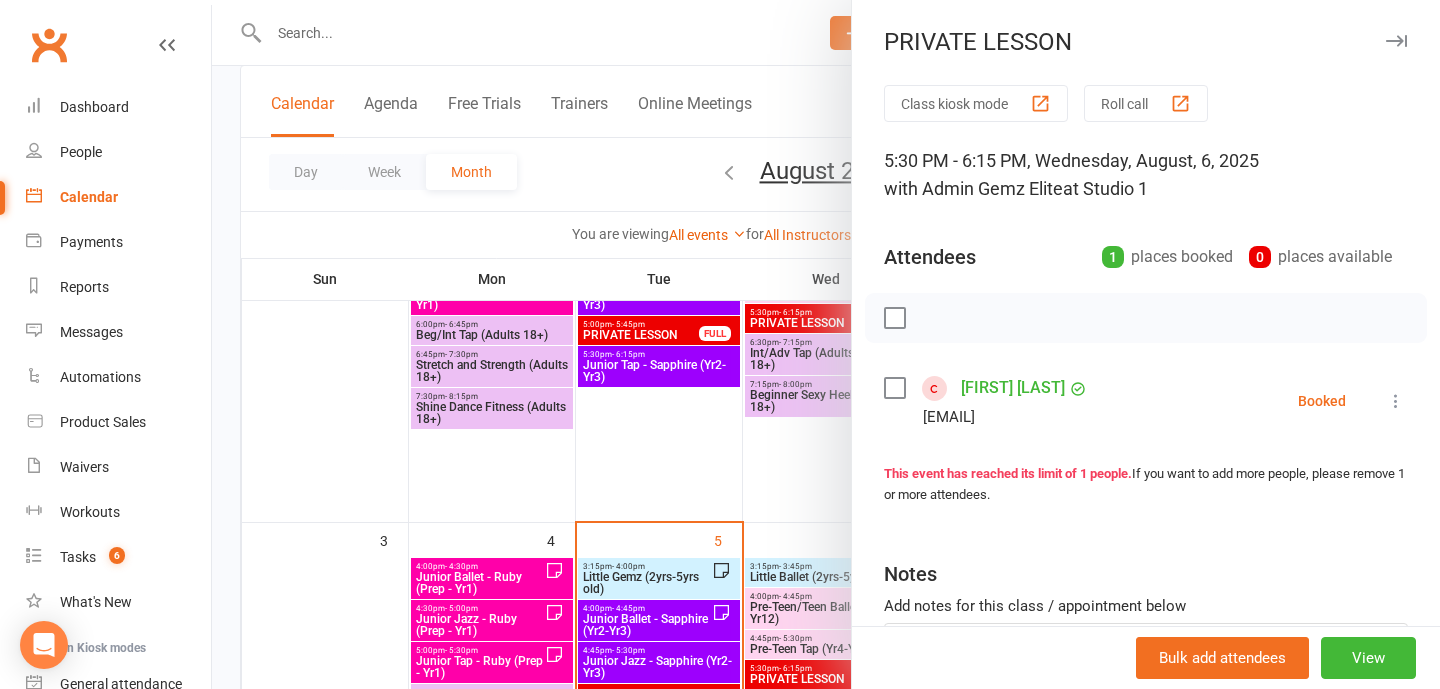 click at bounding box center (1396, 401) 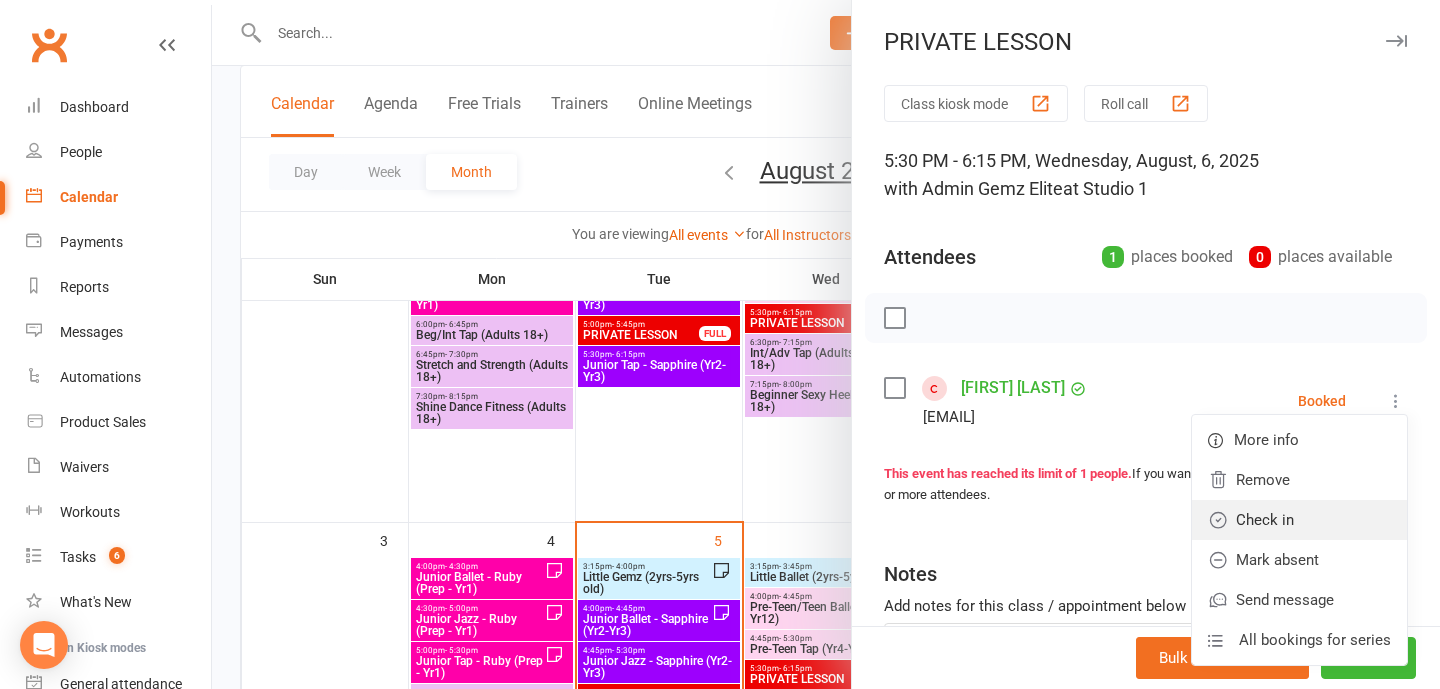 click on "Check in" at bounding box center (1299, 520) 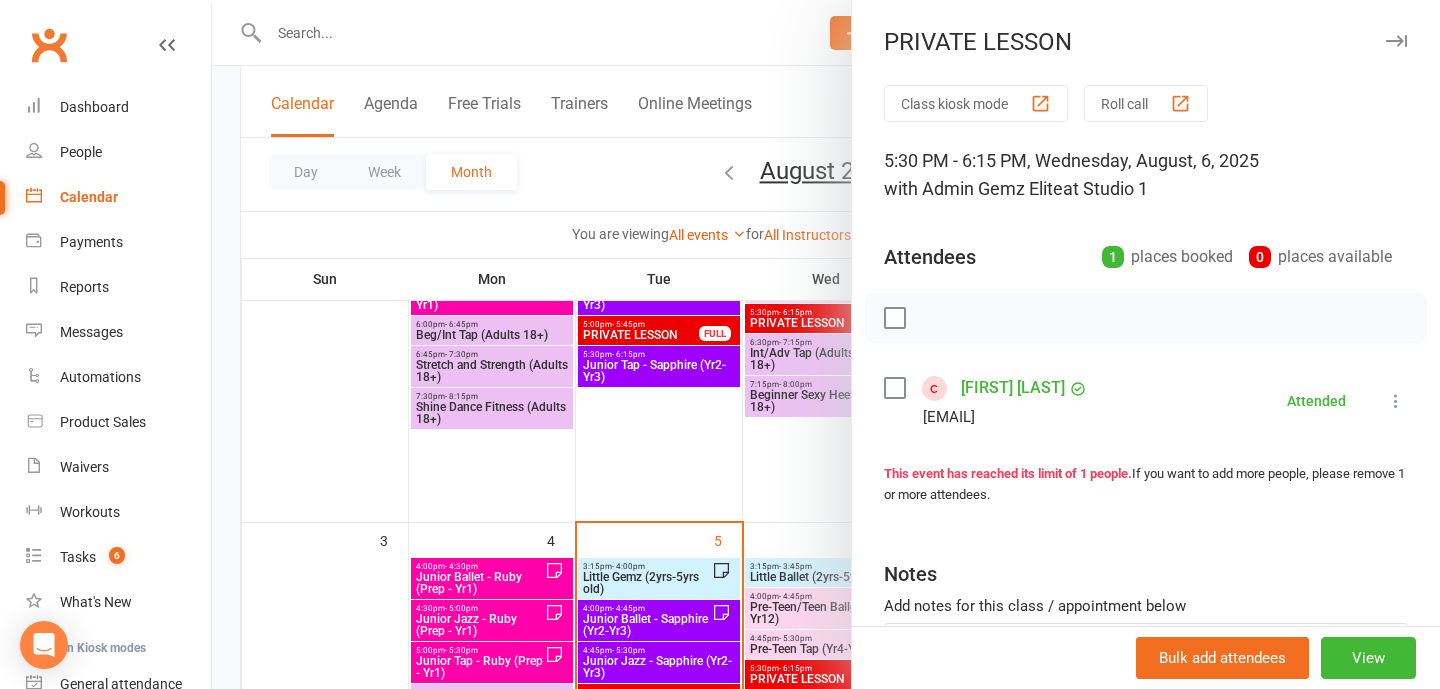 click on "[FIRST] [LAST]" at bounding box center [1013, 388] 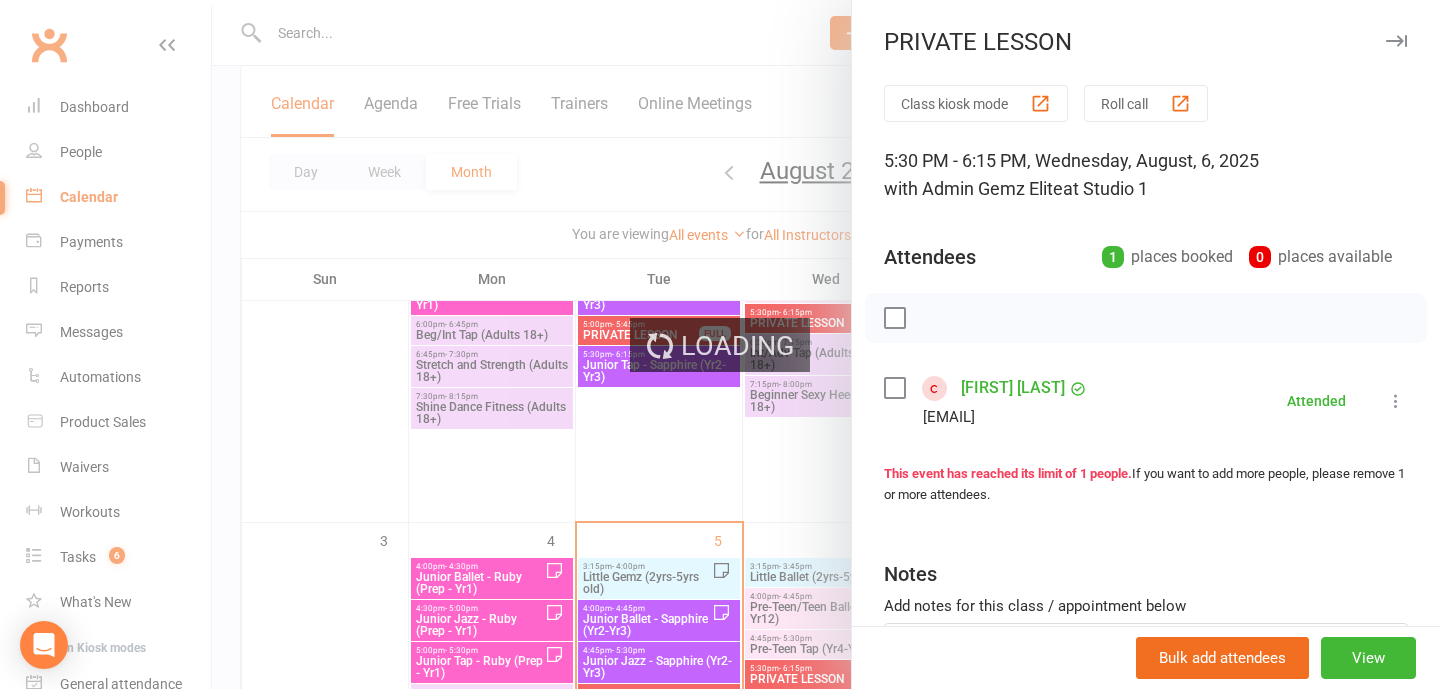 scroll, scrollTop: 0, scrollLeft: 0, axis: both 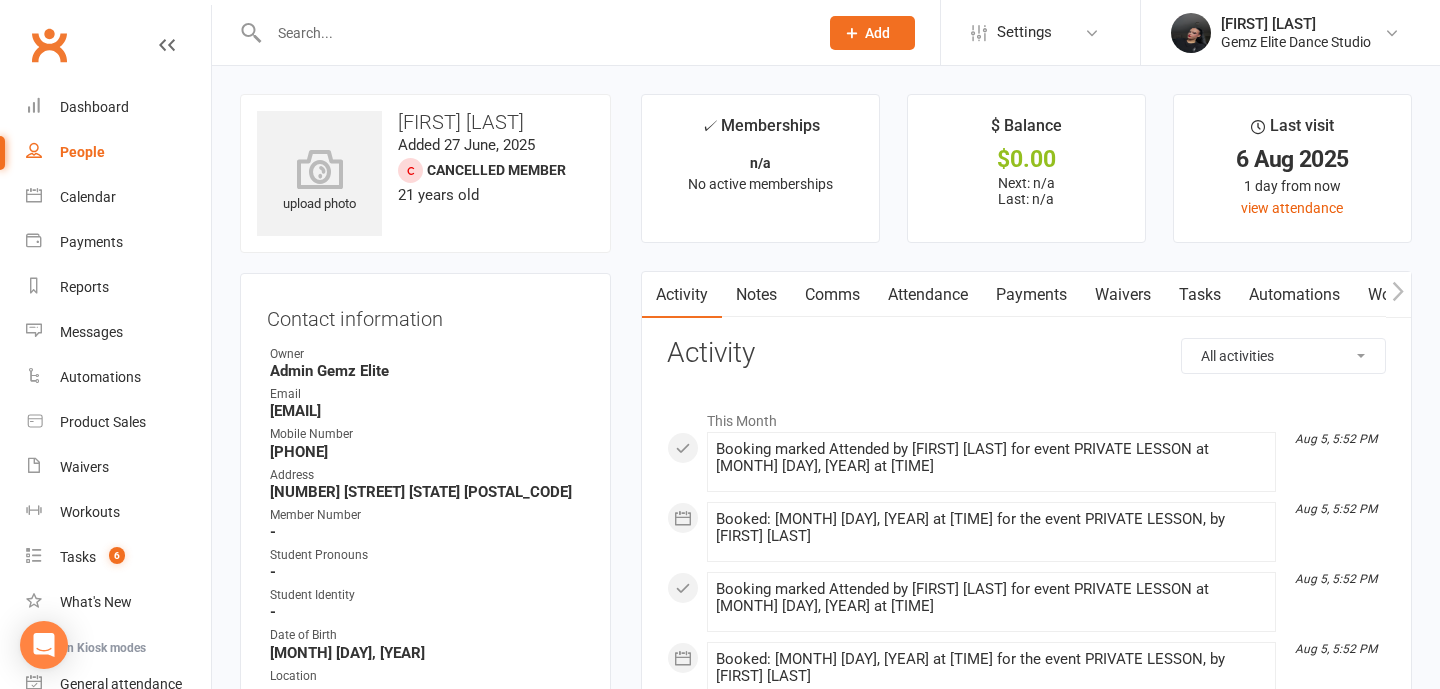 click on "Notes" at bounding box center (756, 295) 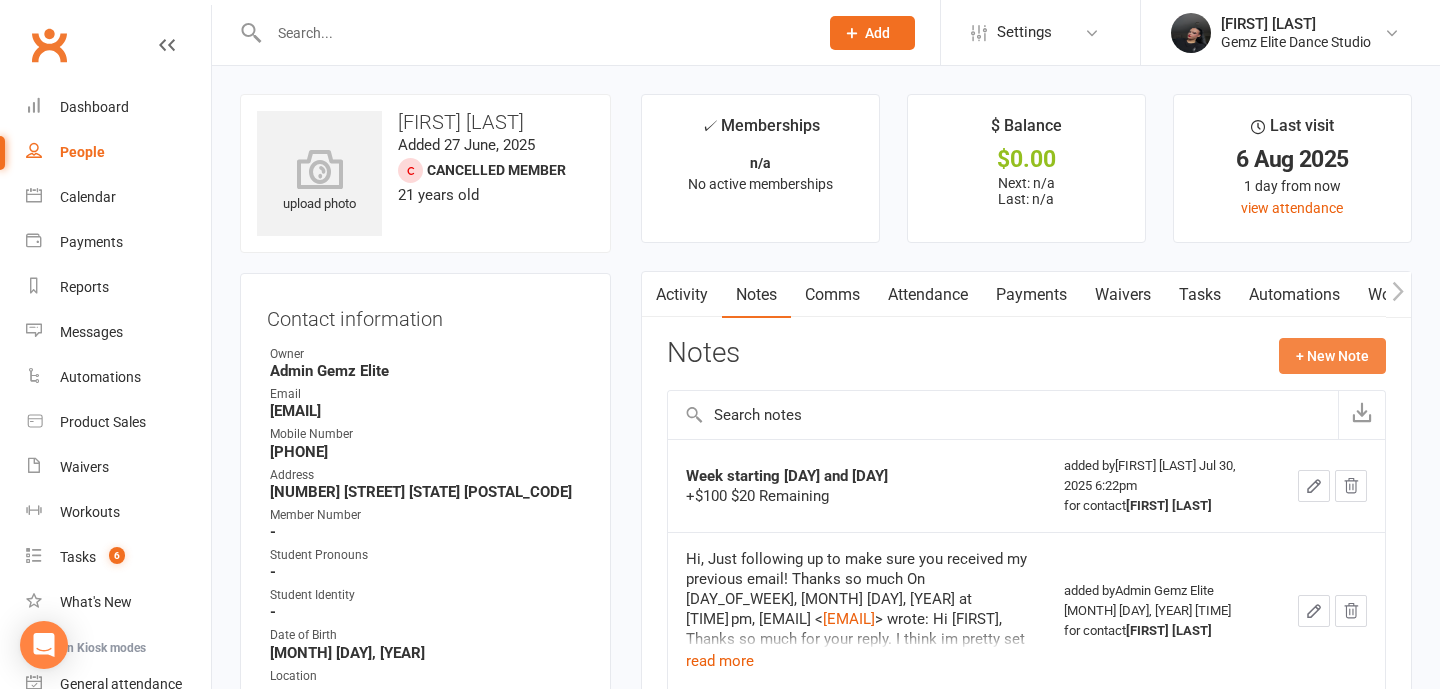 click on "+ New Note" at bounding box center (1332, 356) 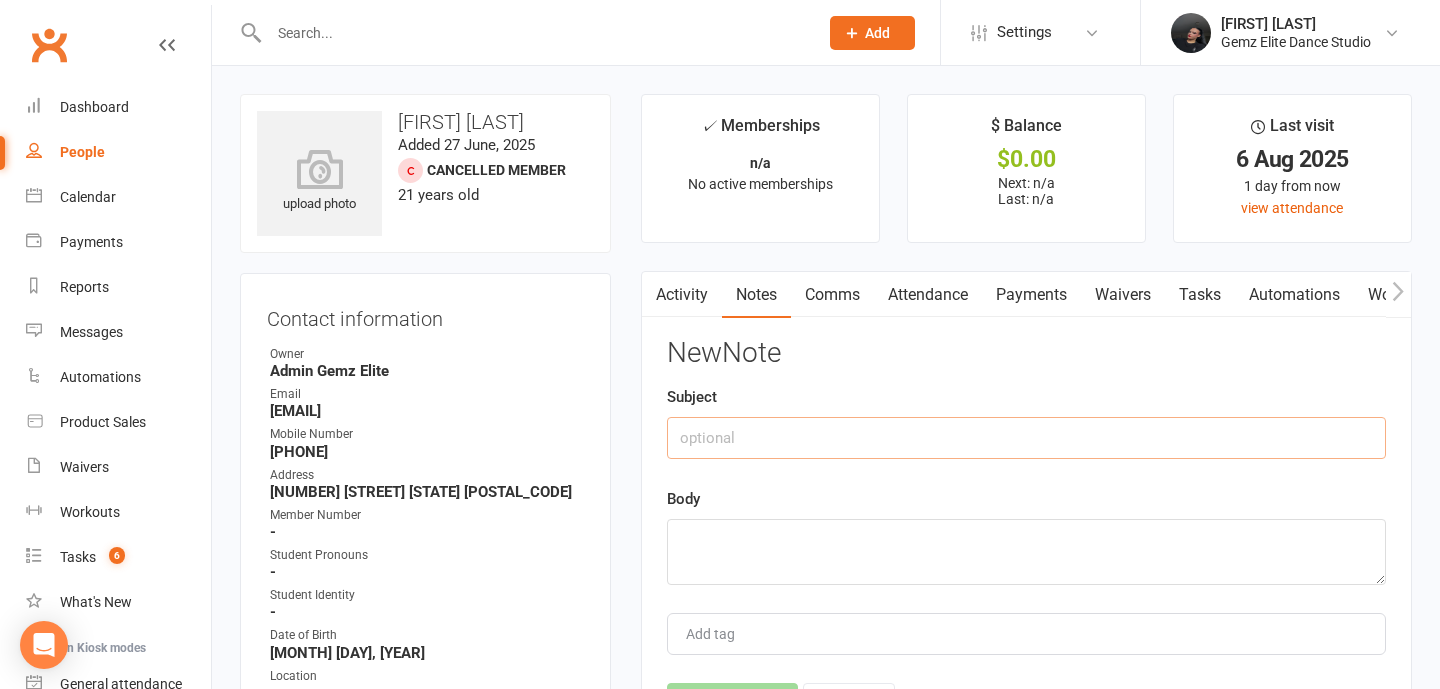 click at bounding box center (1026, 438) 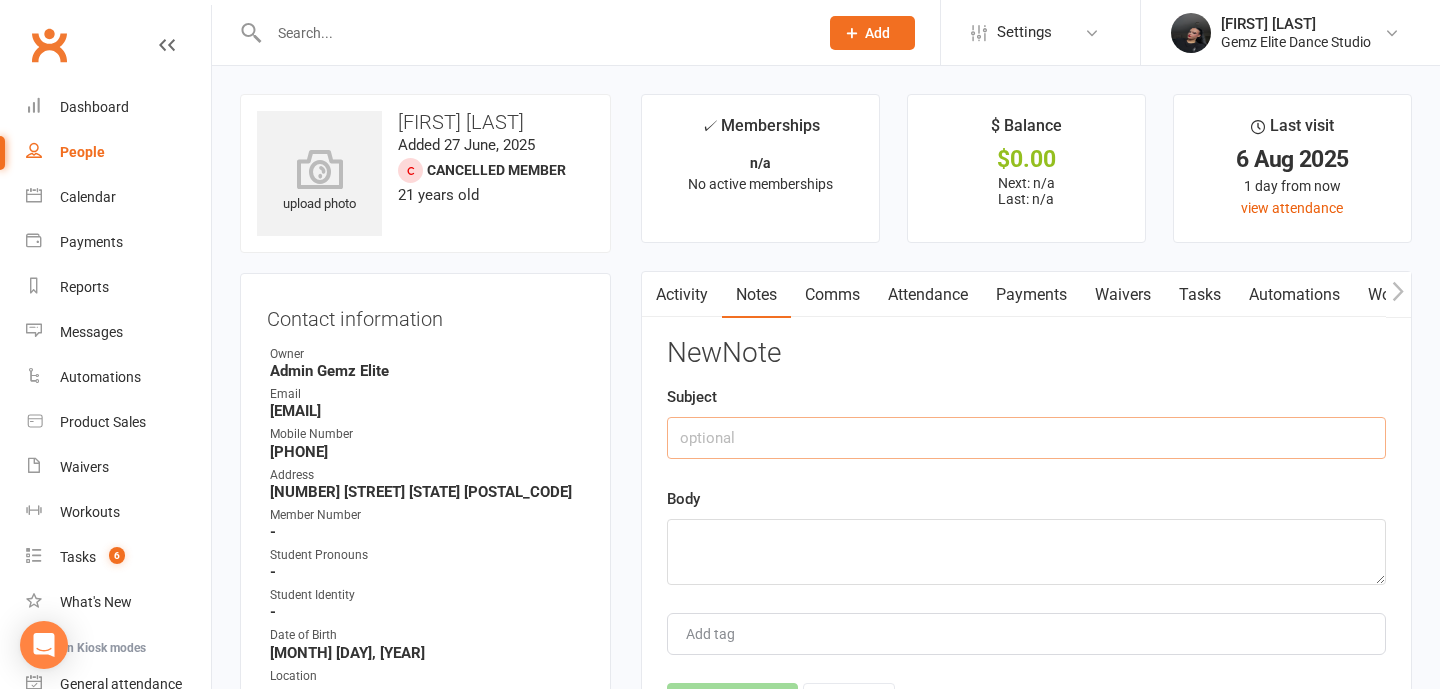 click at bounding box center [1026, 438] 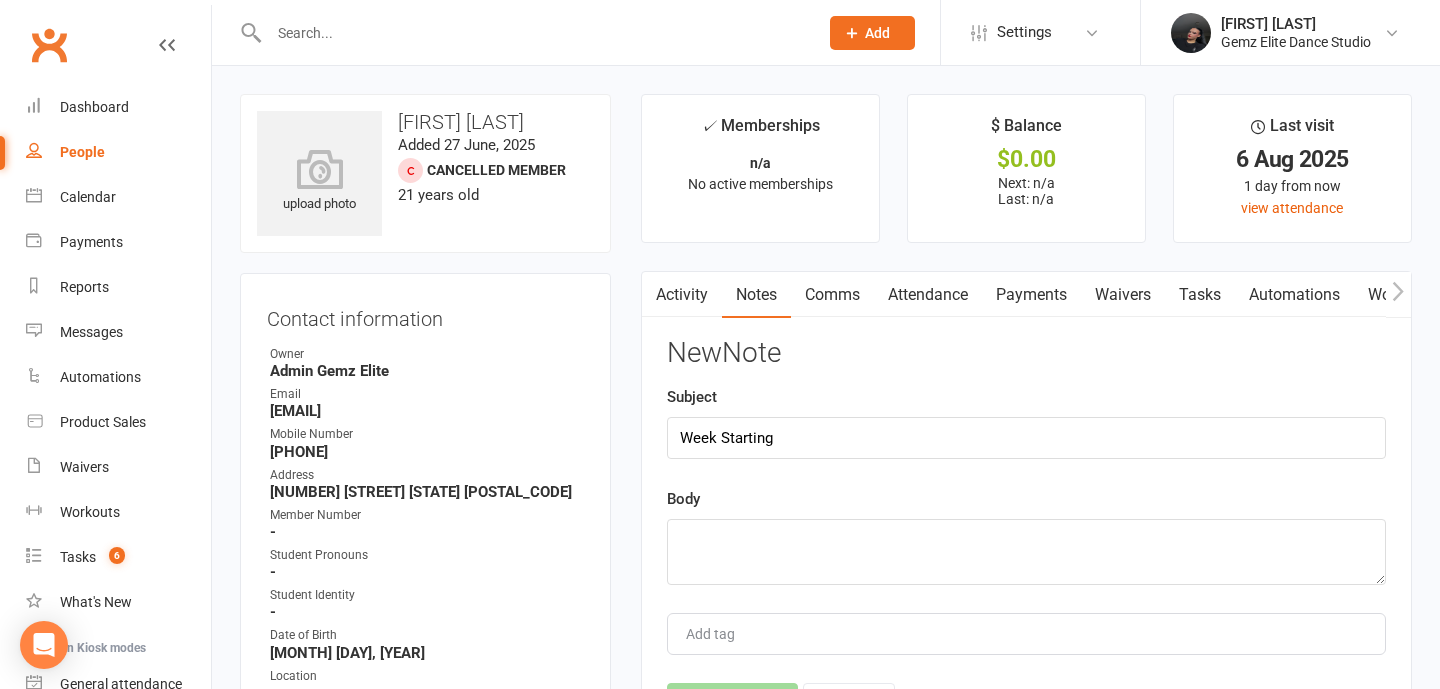 click on "New  Note Subject Week Starting Body Add tag Save Note Cancel" at bounding box center [1026, 531] 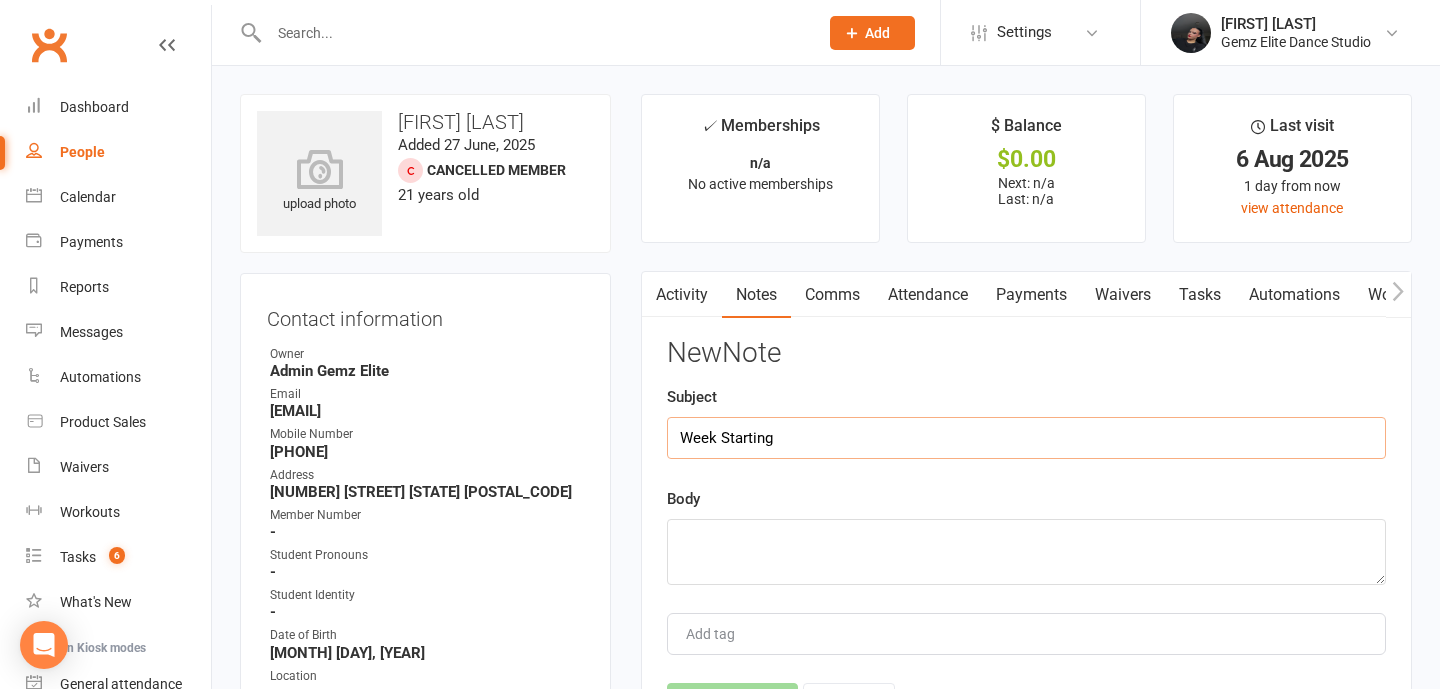 click on "Week Starting" at bounding box center (1026, 438) 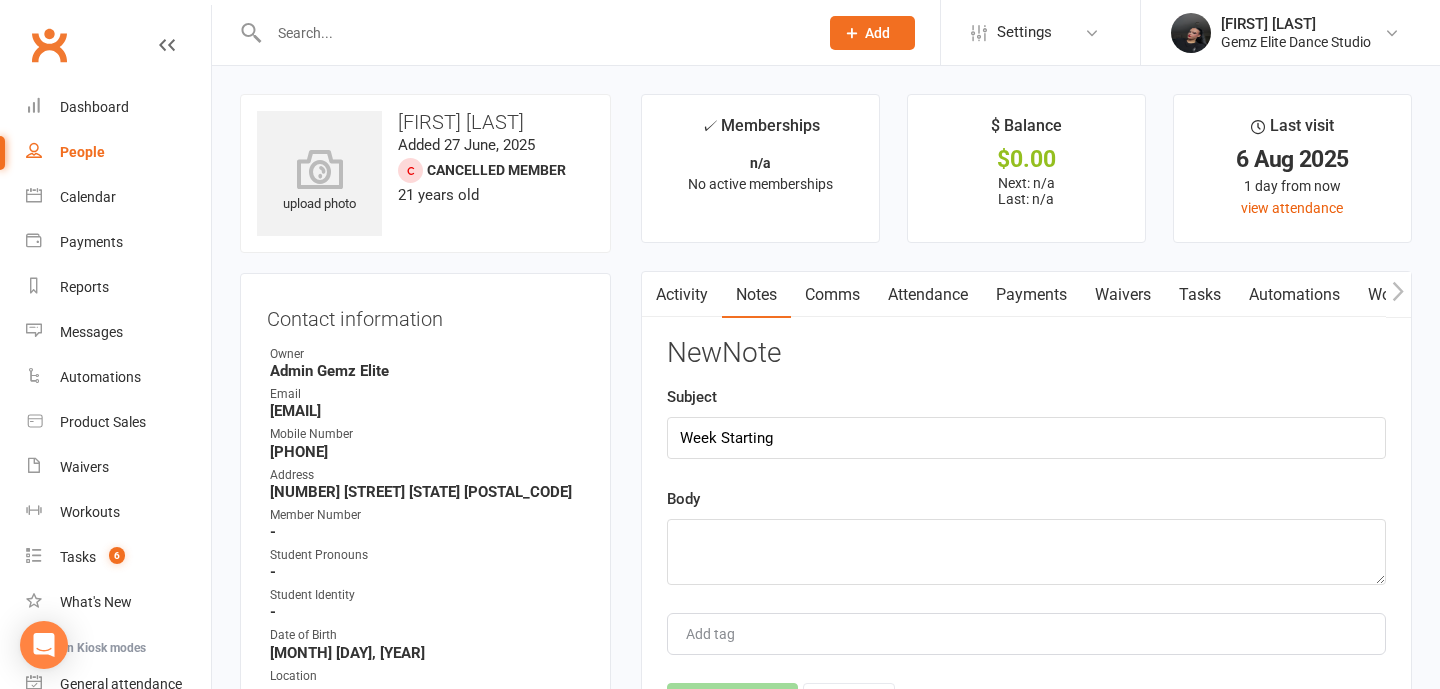 click on "Body" at bounding box center [1026, 536] 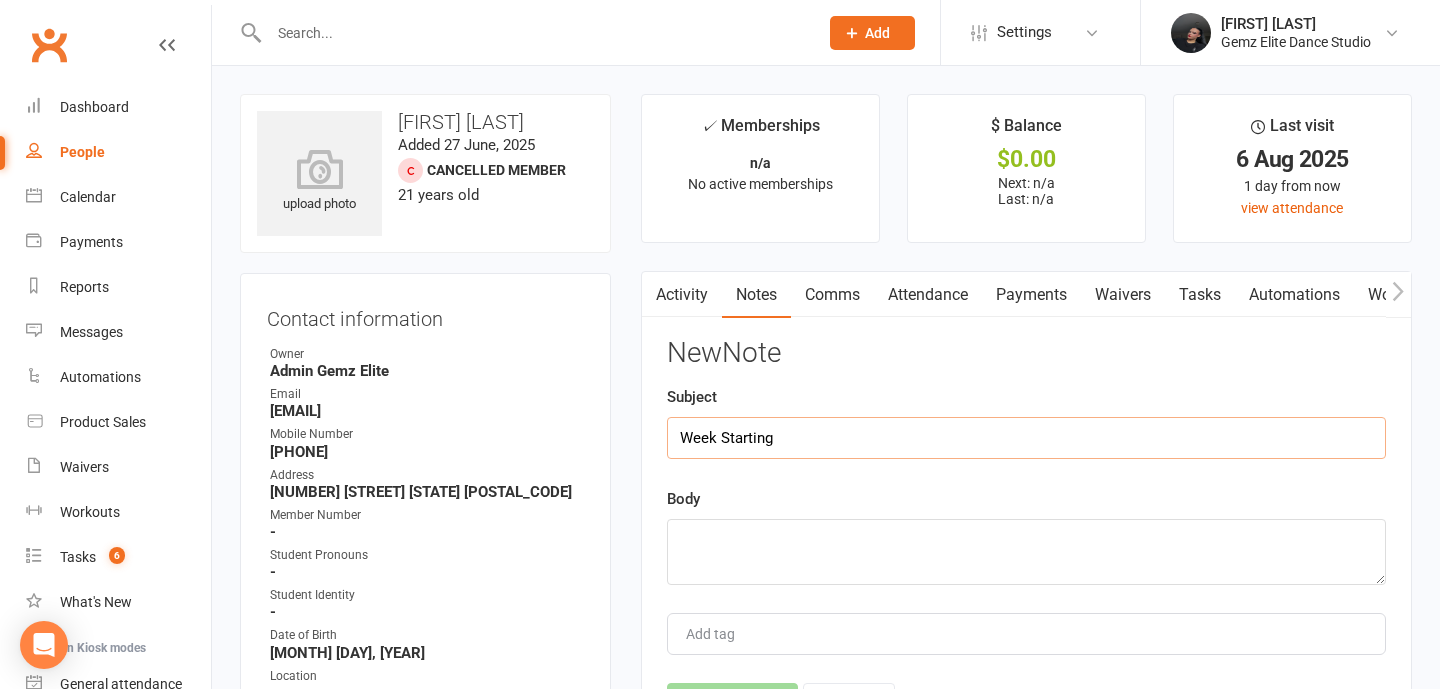 click on "Week Starting" at bounding box center (1026, 438) 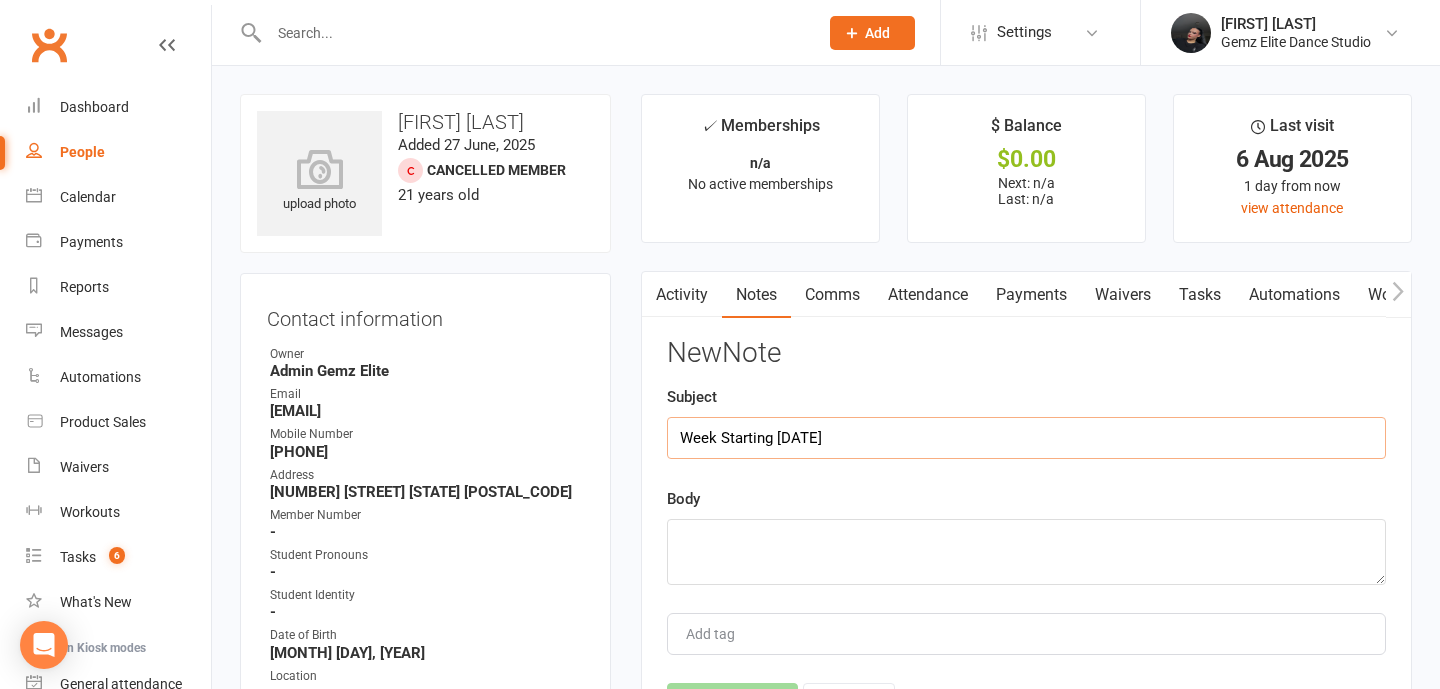 type on "Week Starting [DATE]" 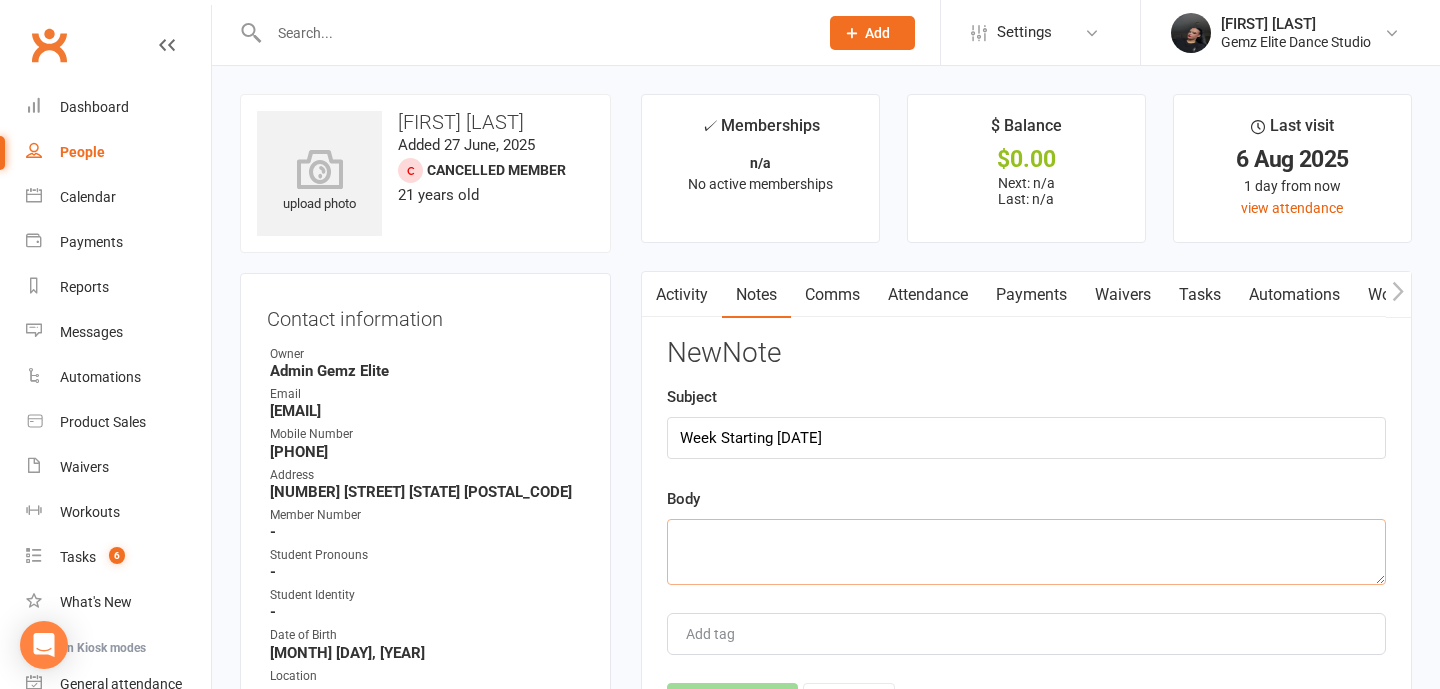 click at bounding box center (1026, 552) 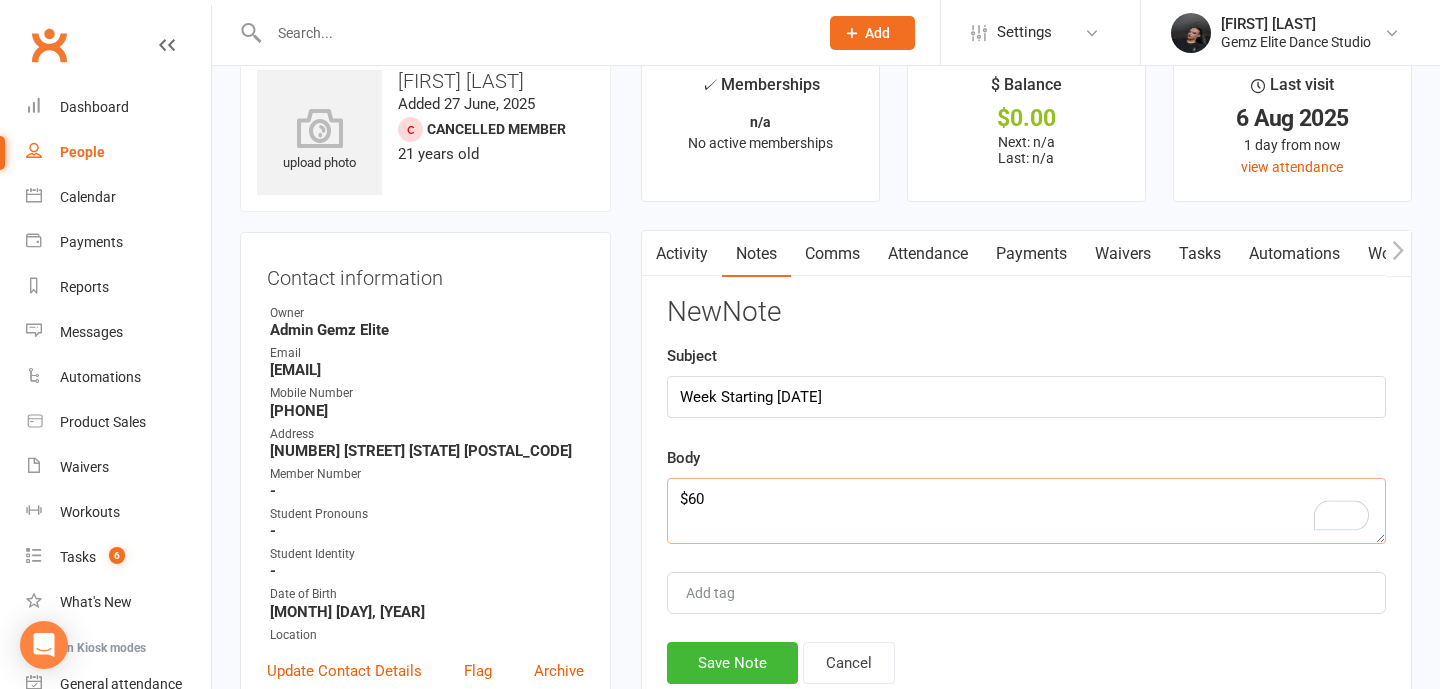 scroll, scrollTop: 60, scrollLeft: 0, axis: vertical 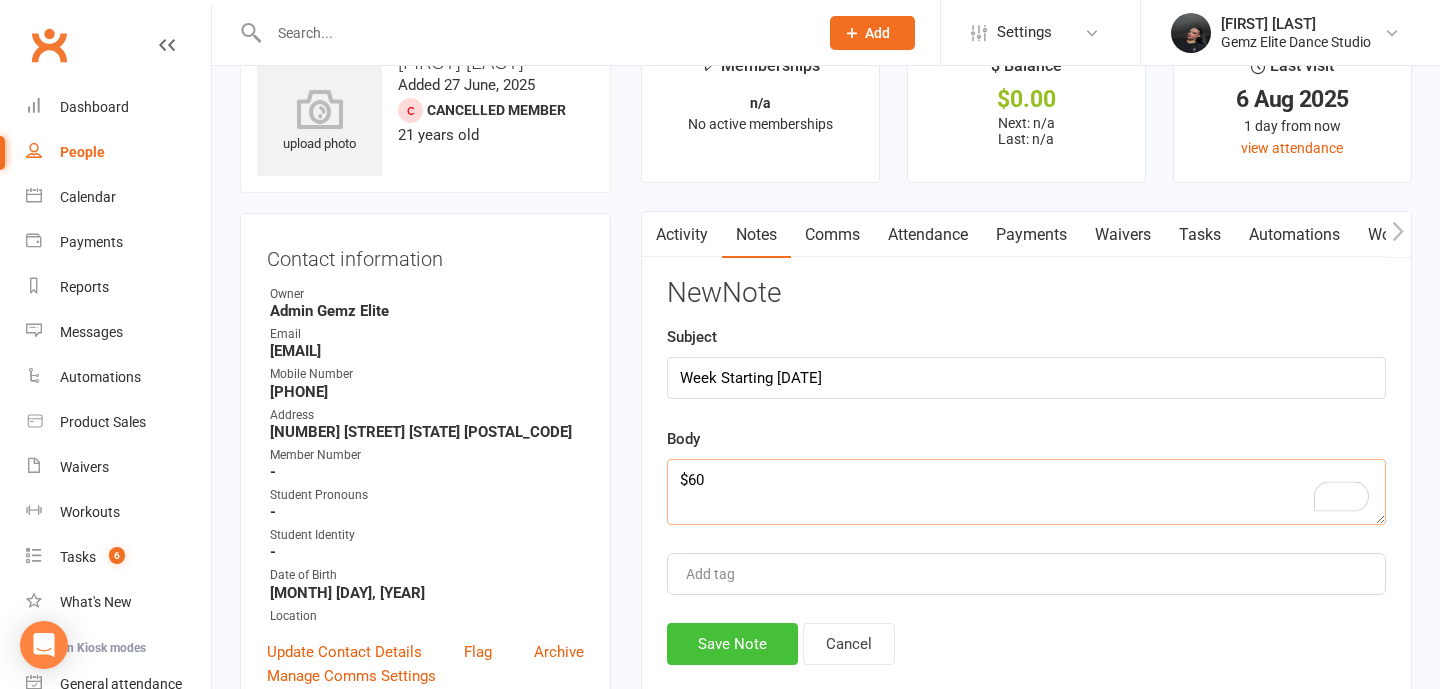 type on "$60" 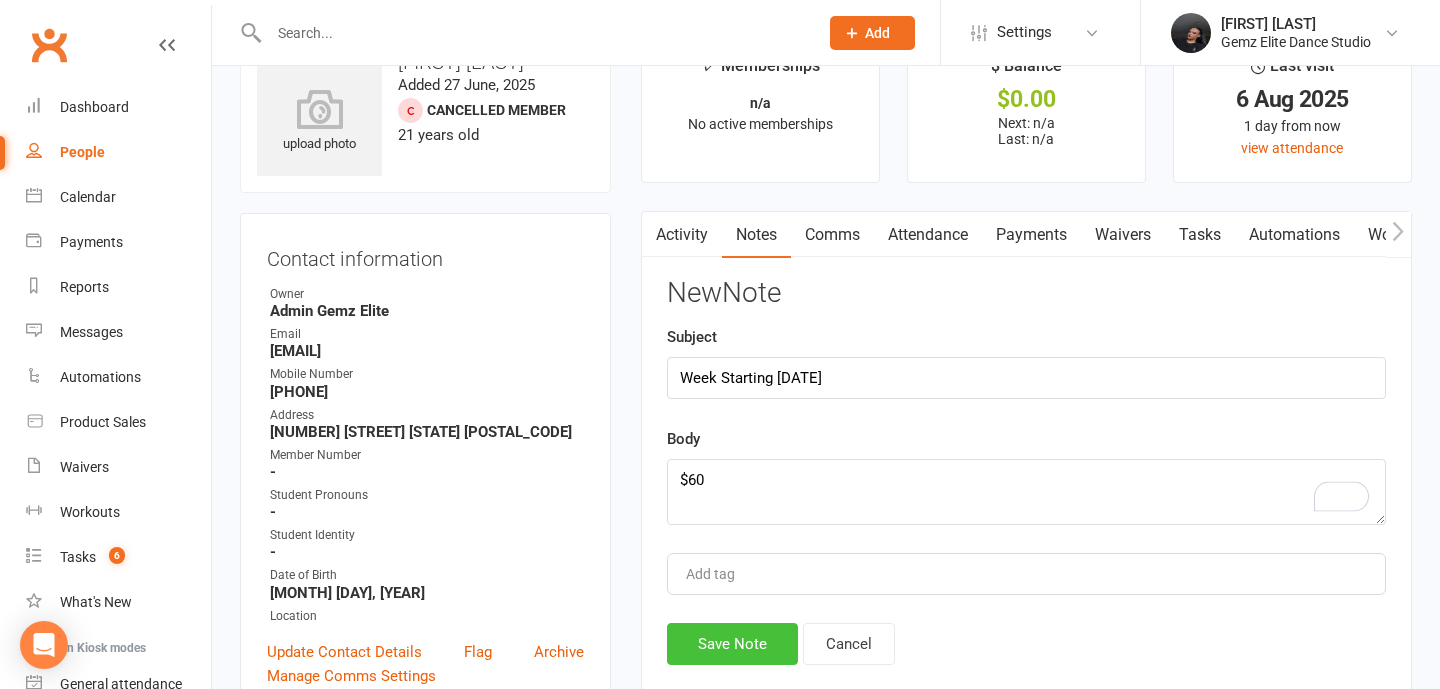 click on "Save Note" at bounding box center (732, 644) 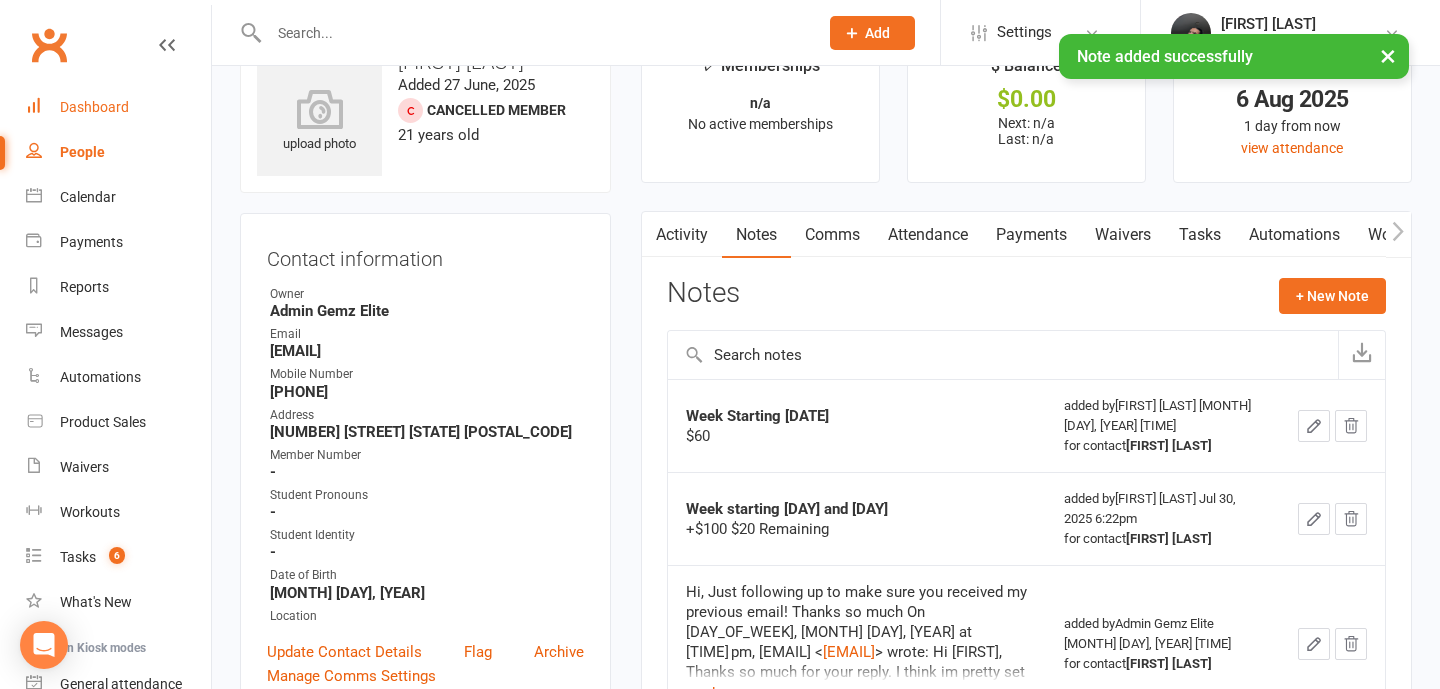 click on "Dashboard" at bounding box center (94, 107) 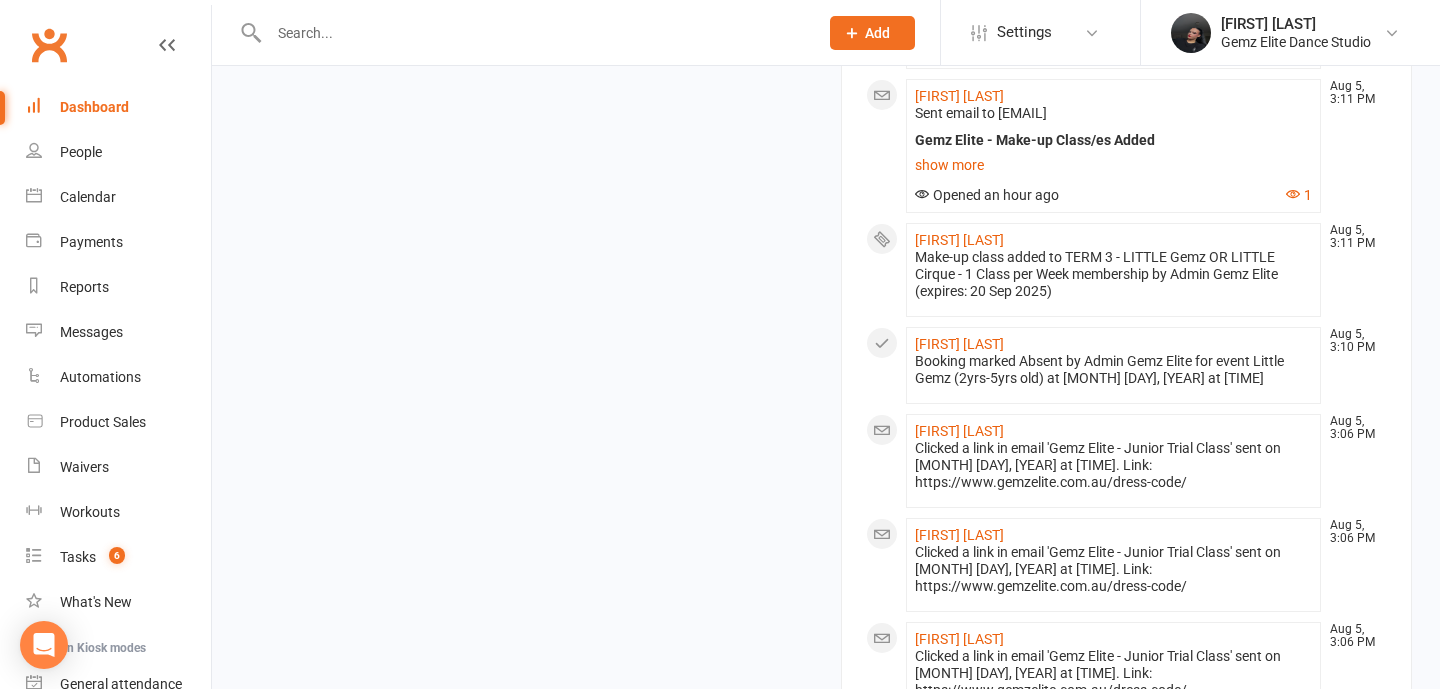 scroll, scrollTop: 2258, scrollLeft: 0, axis: vertical 